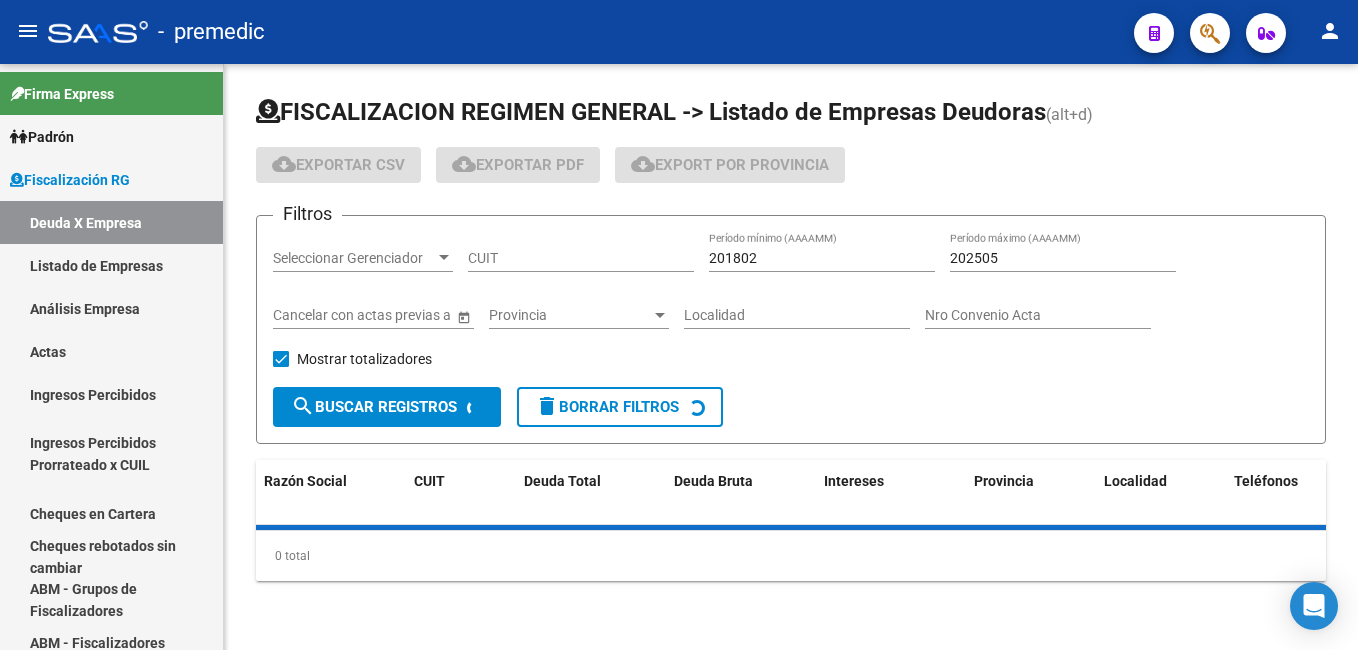 scroll, scrollTop: 0, scrollLeft: 0, axis: both 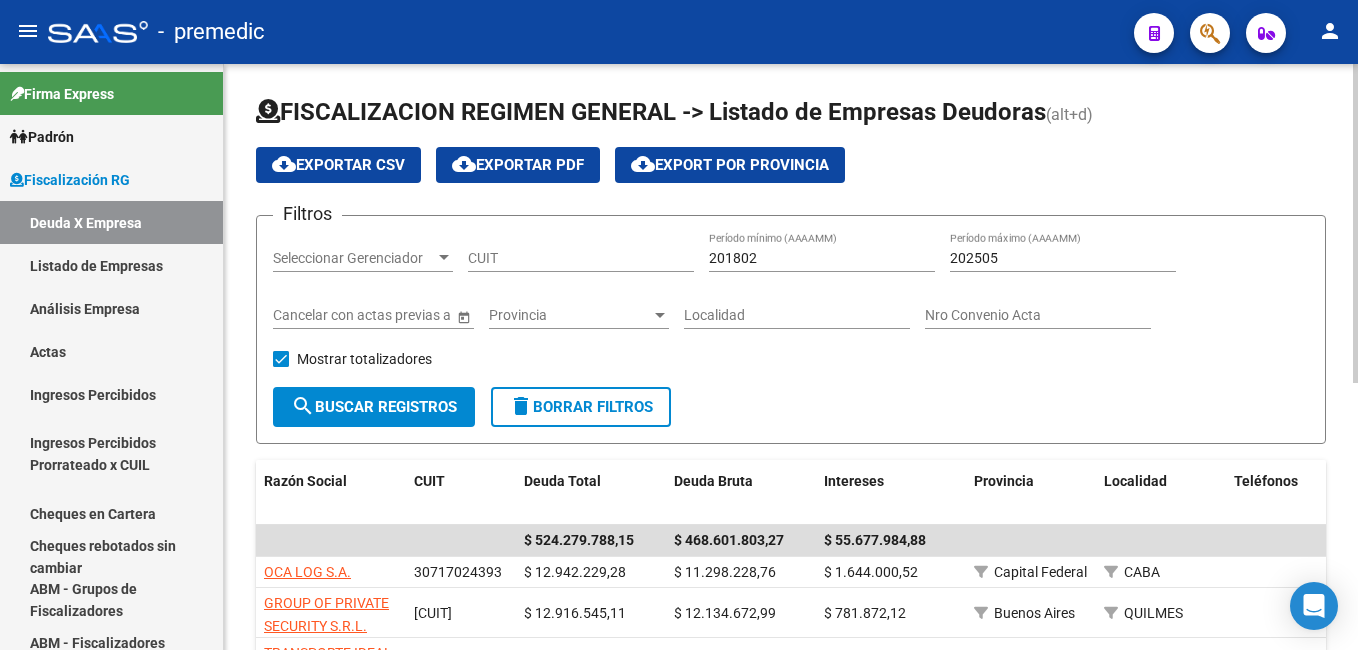 click on "201802" at bounding box center (822, 258) 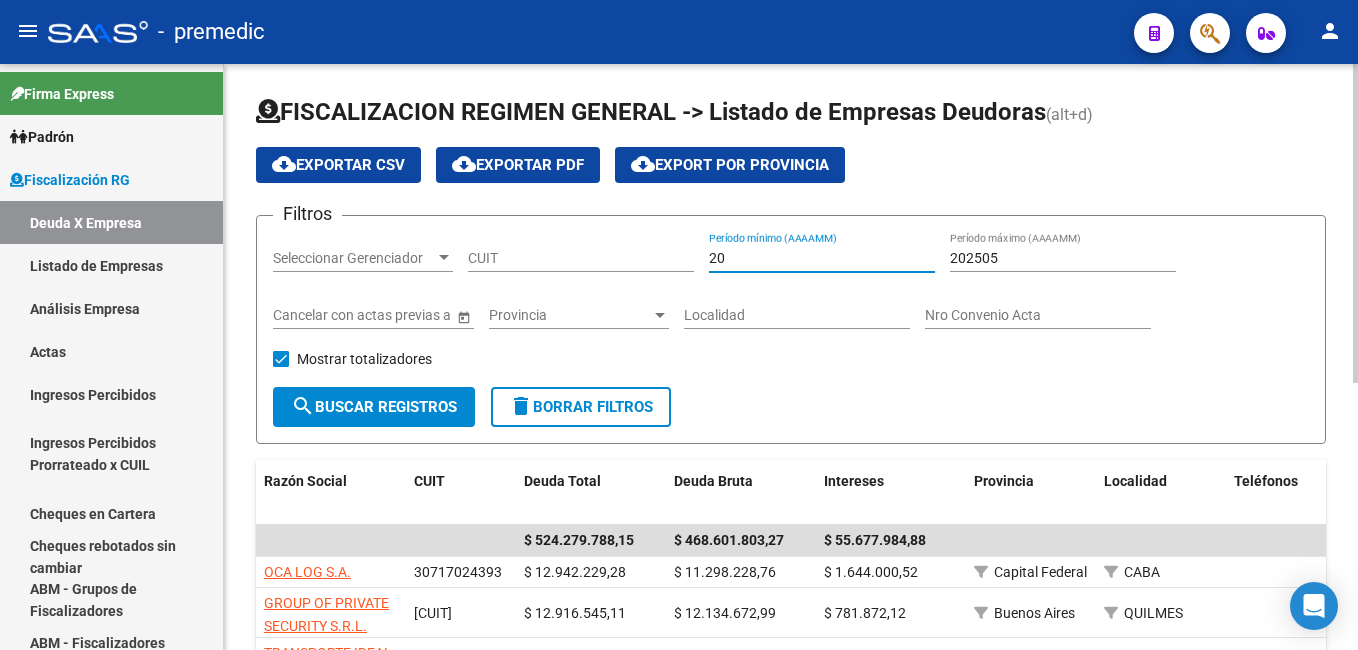 type on "2" 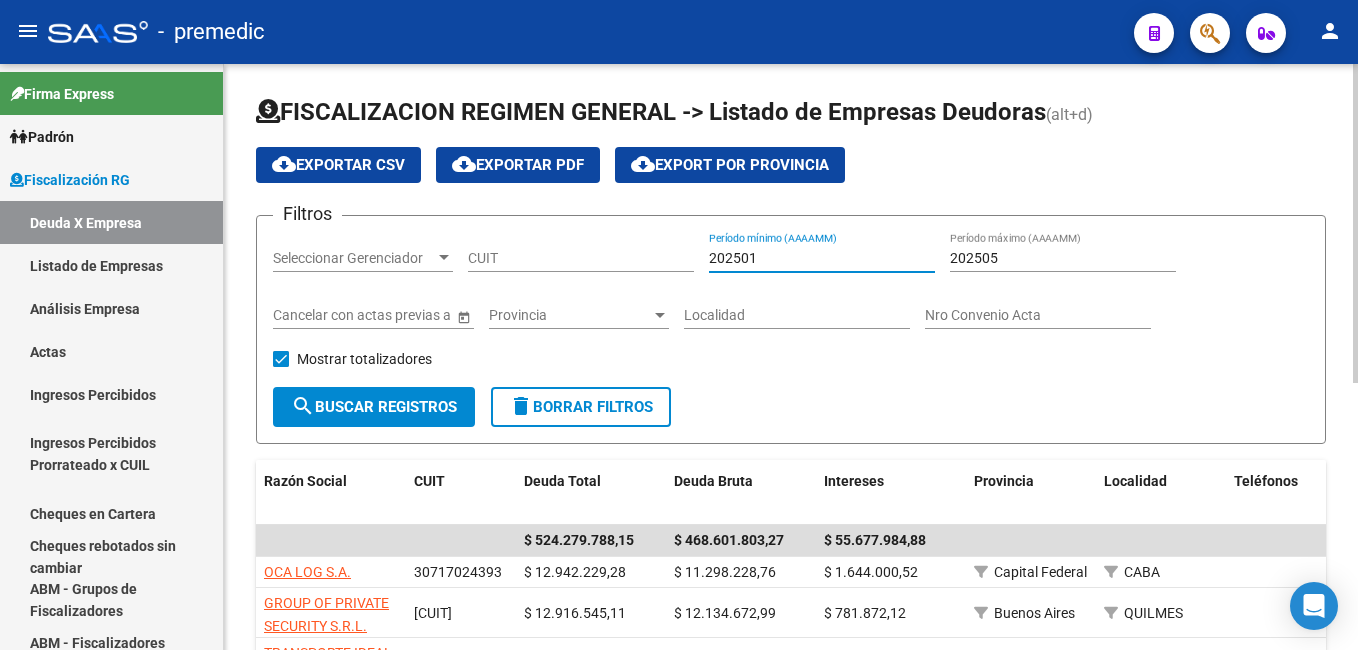 type on "202501" 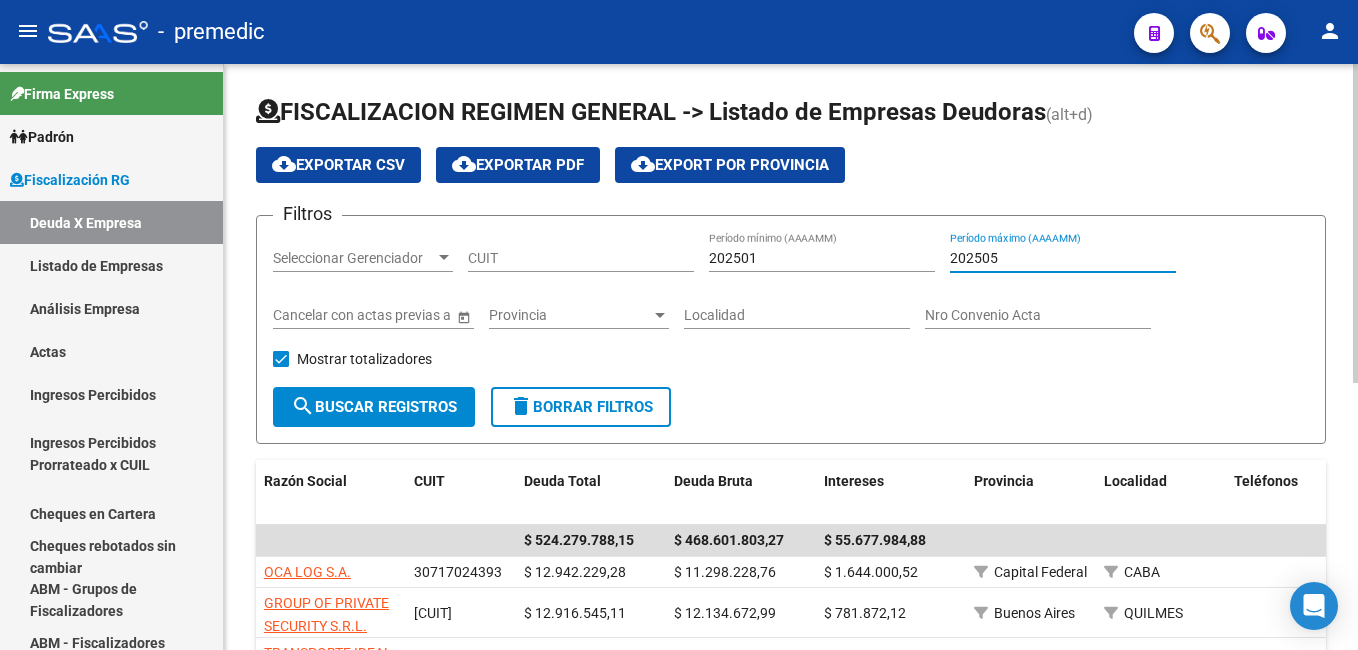 click on "202505" at bounding box center [1063, 258] 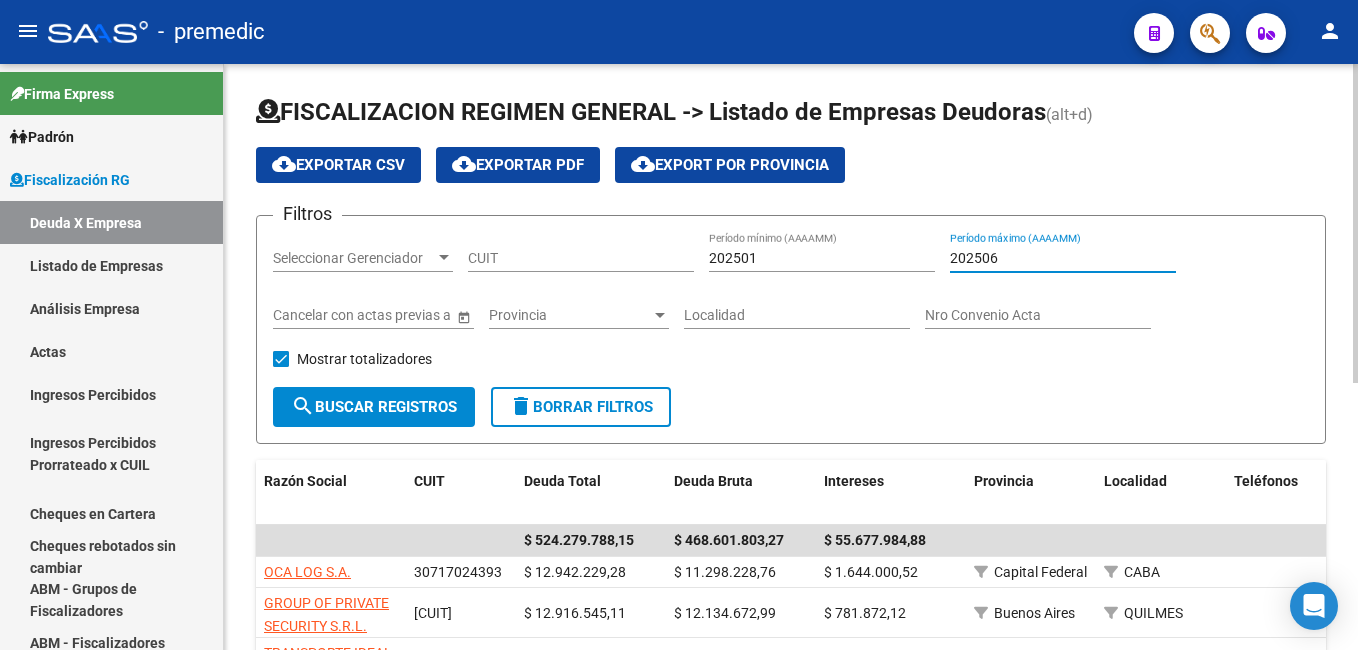 click on "search  Buscar Registros" 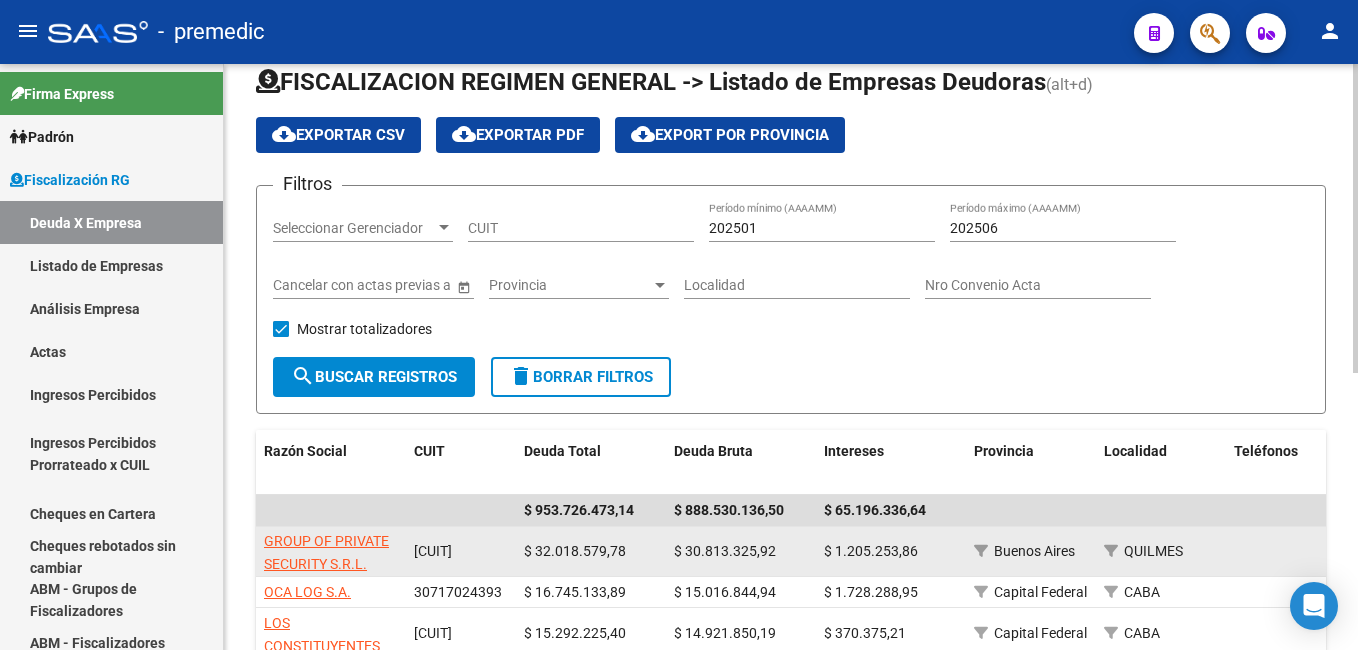 scroll, scrollTop: 0, scrollLeft: 0, axis: both 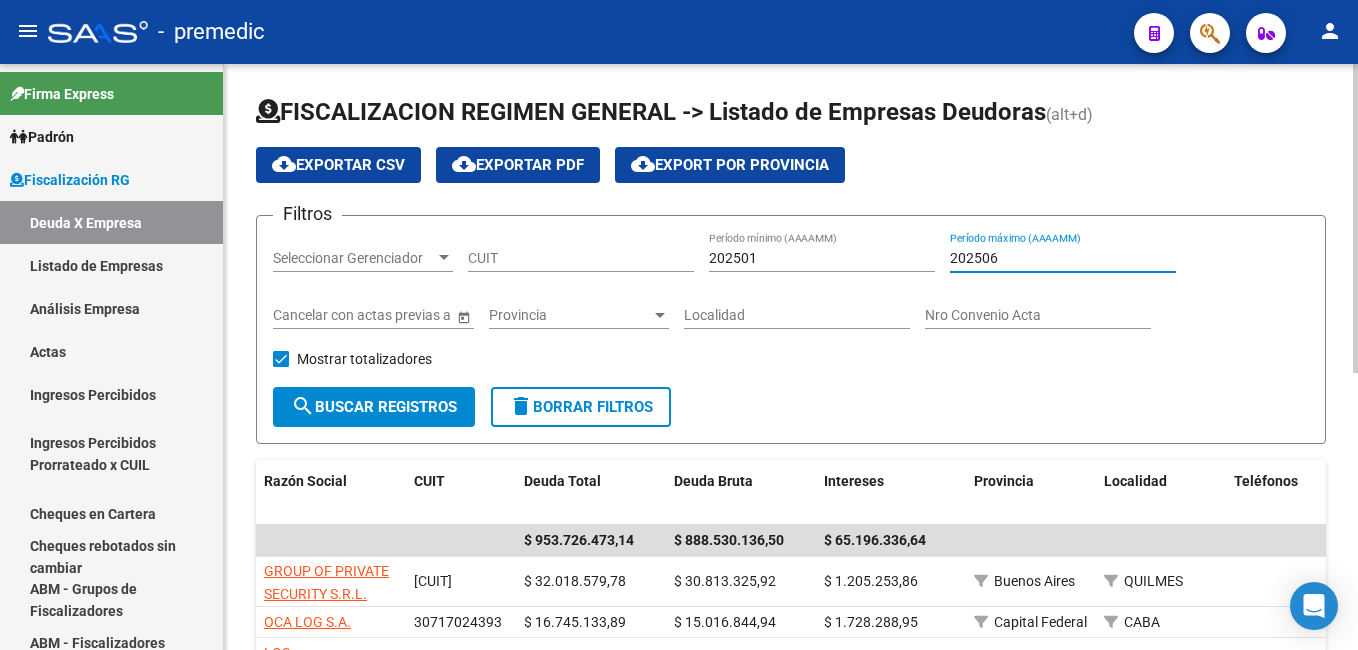 click on "202506" at bounding box center (1063, 258) 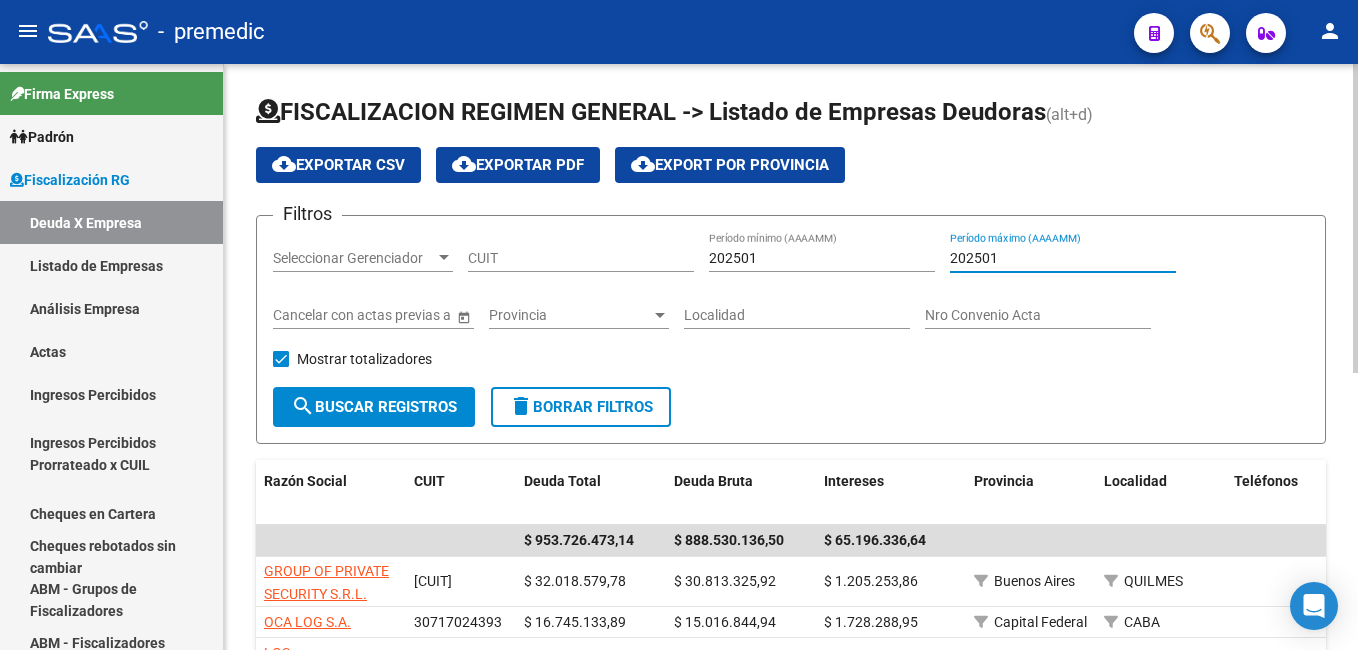 type on "202501" 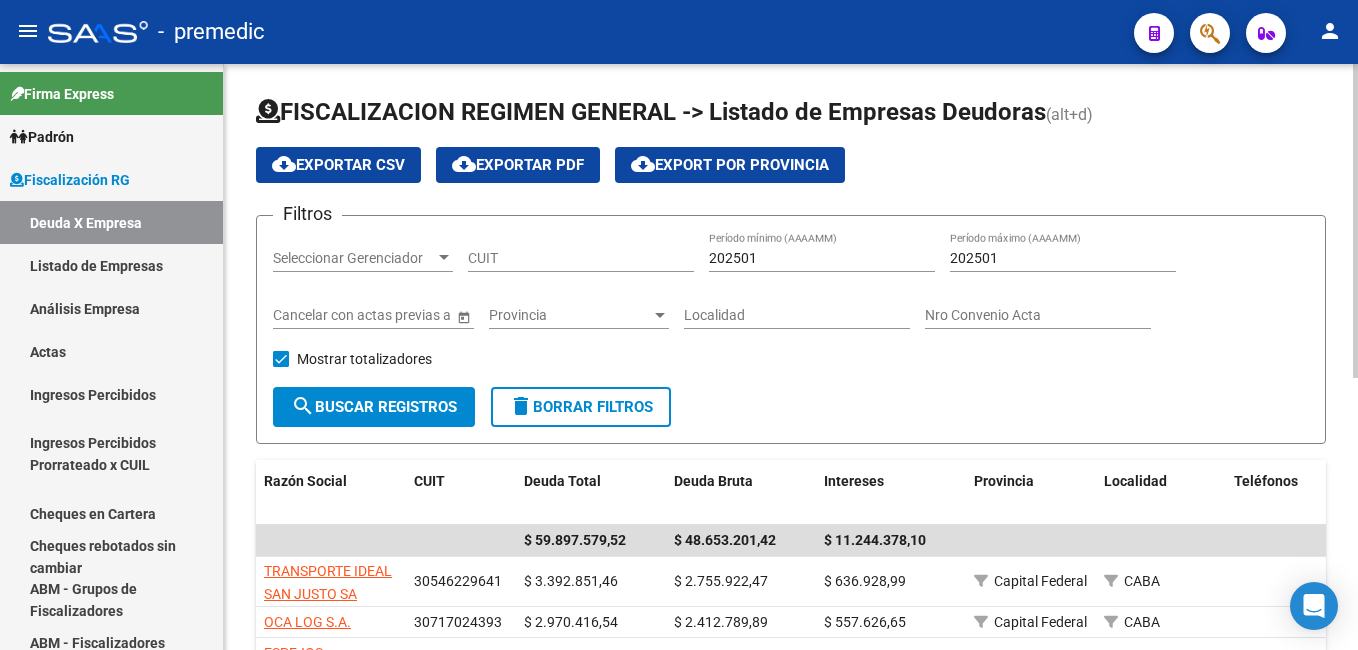 scroll, scrollTop: 100, scrollLeft: 0, axis: vertical 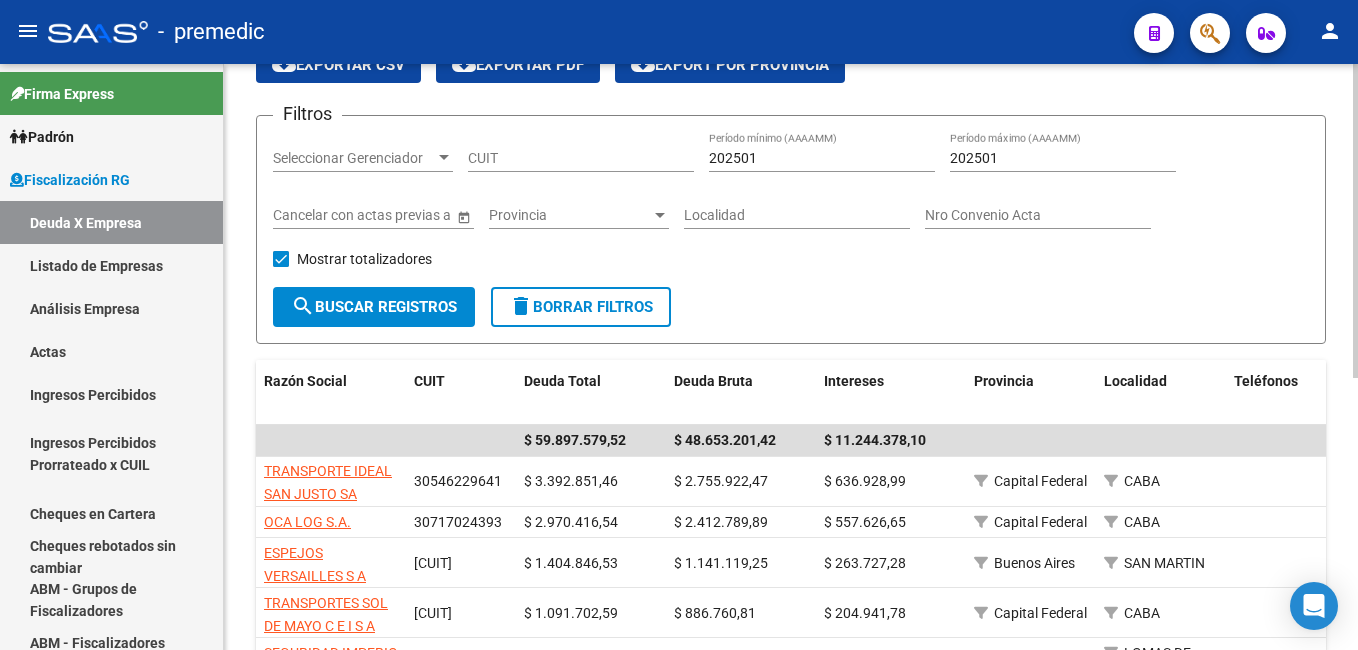 click on "202501" at bounding box center [1063, 158] 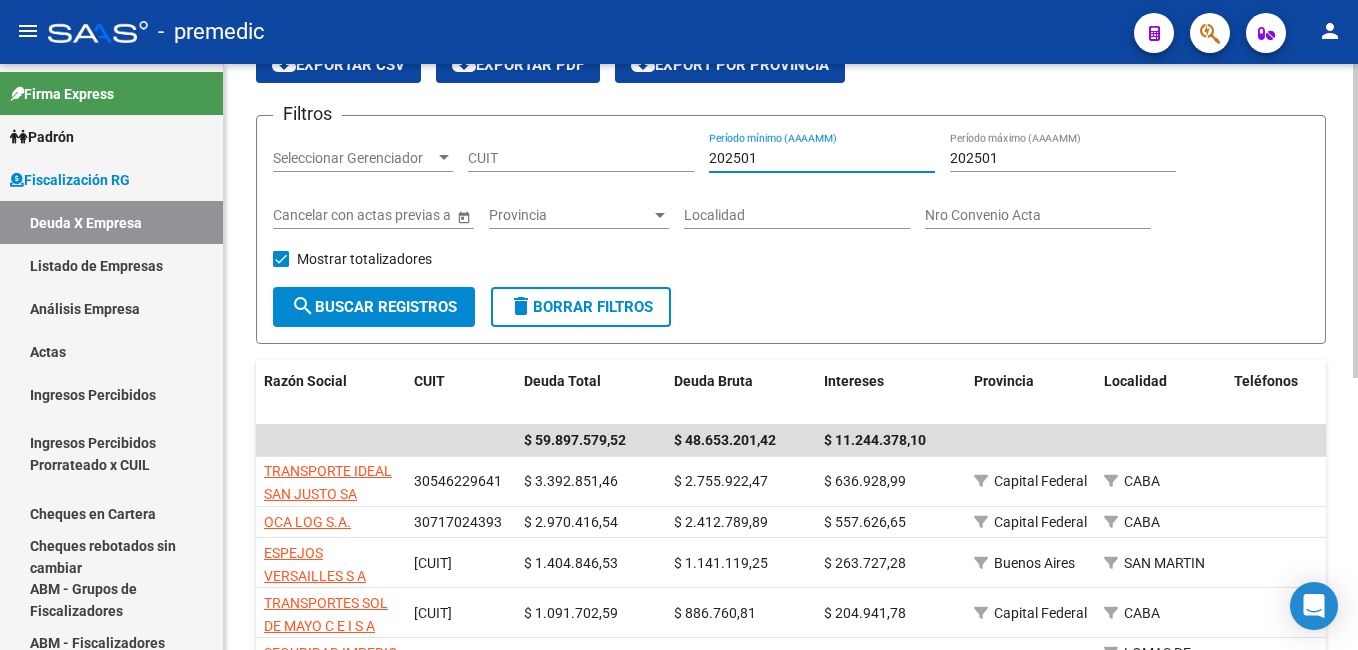 click on "202501" at bounding box center [822, 158] 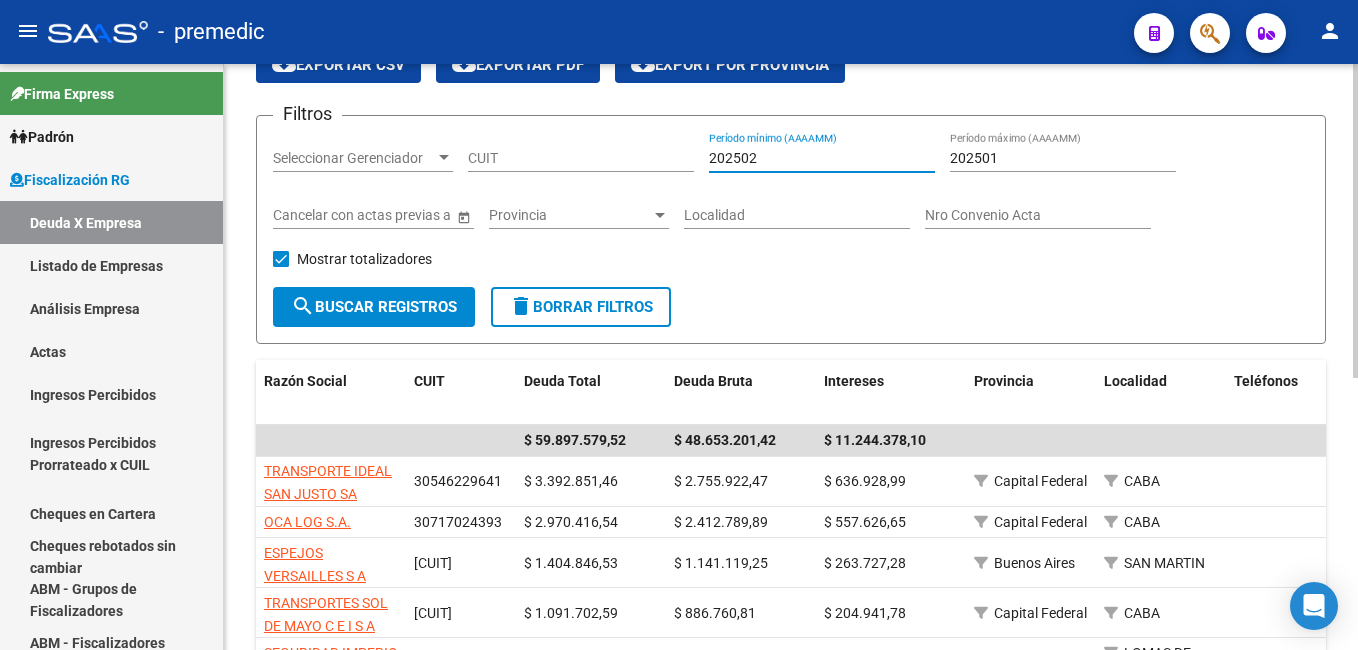 type on "202502" 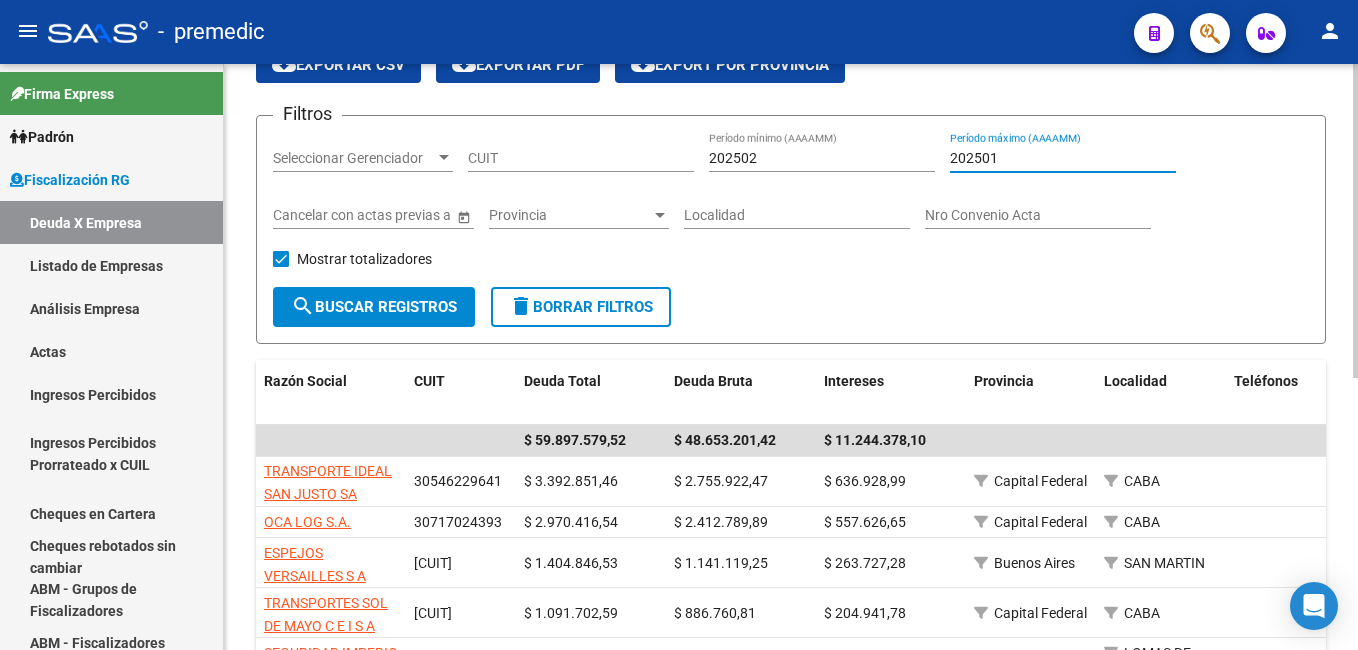 click on "202501" at bounding box center [1063, 158] 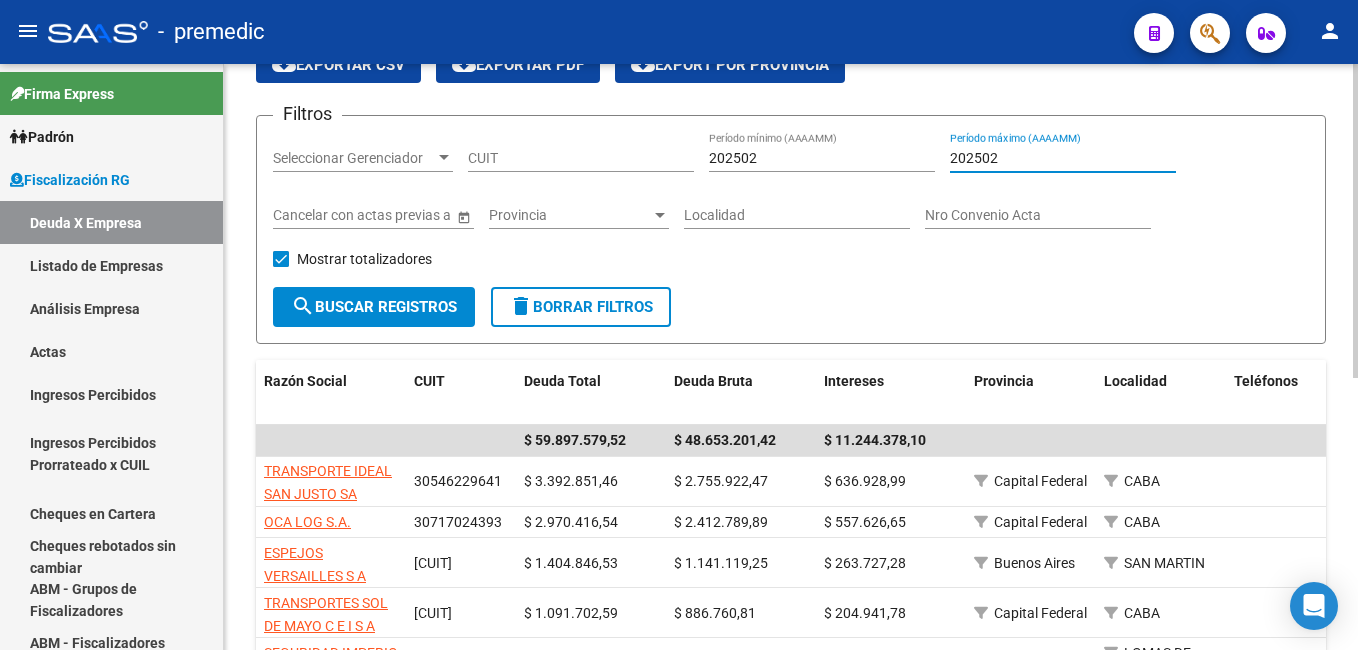 type on "202502" 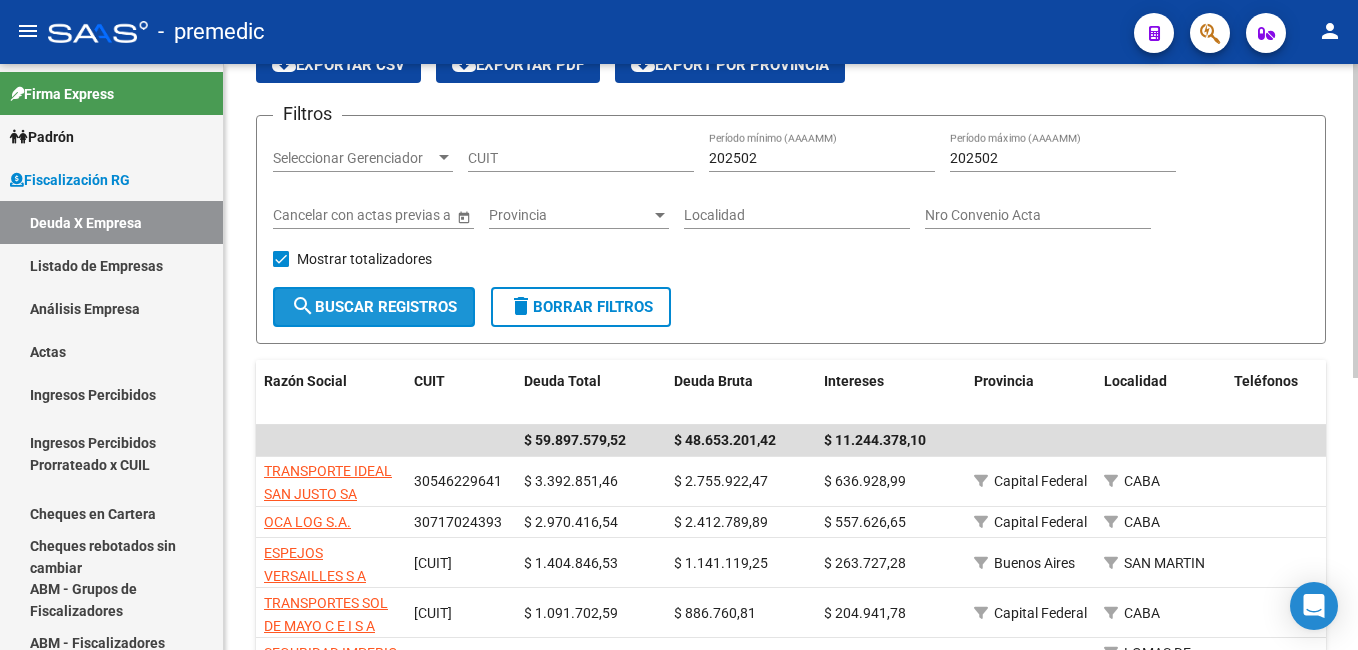 click on "search  Buscar Registros" 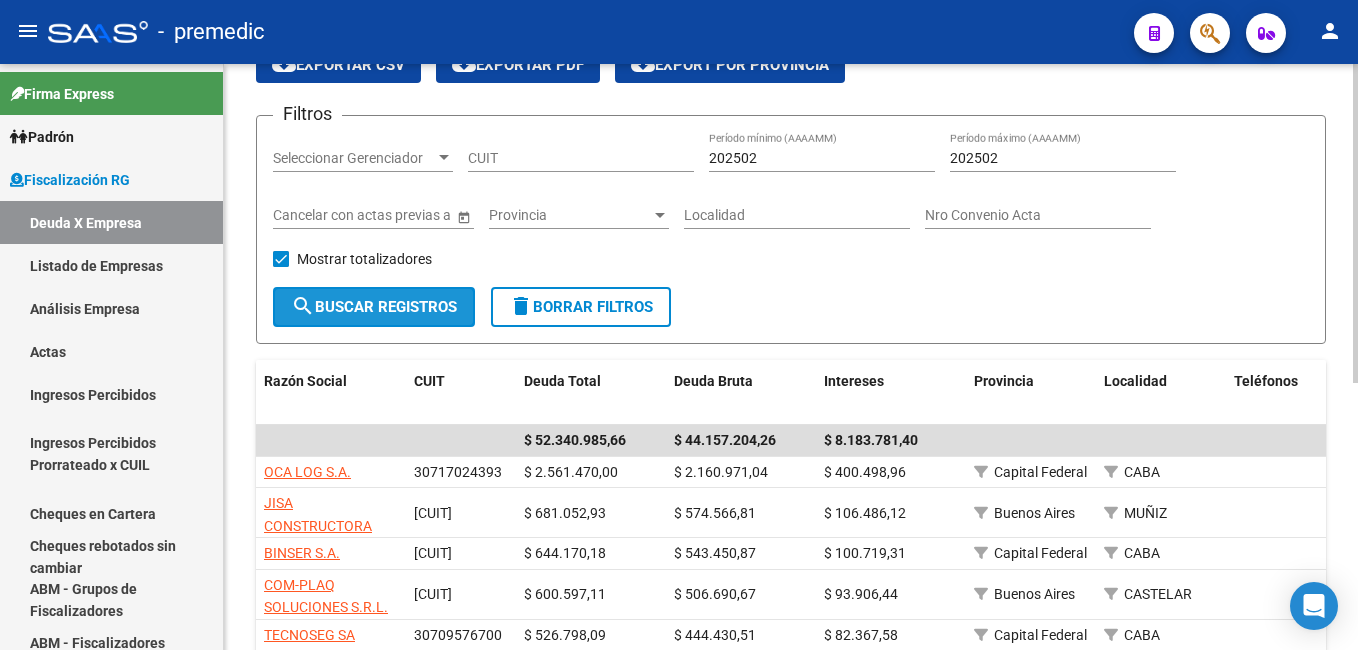 click on "search  Buscar Registros" 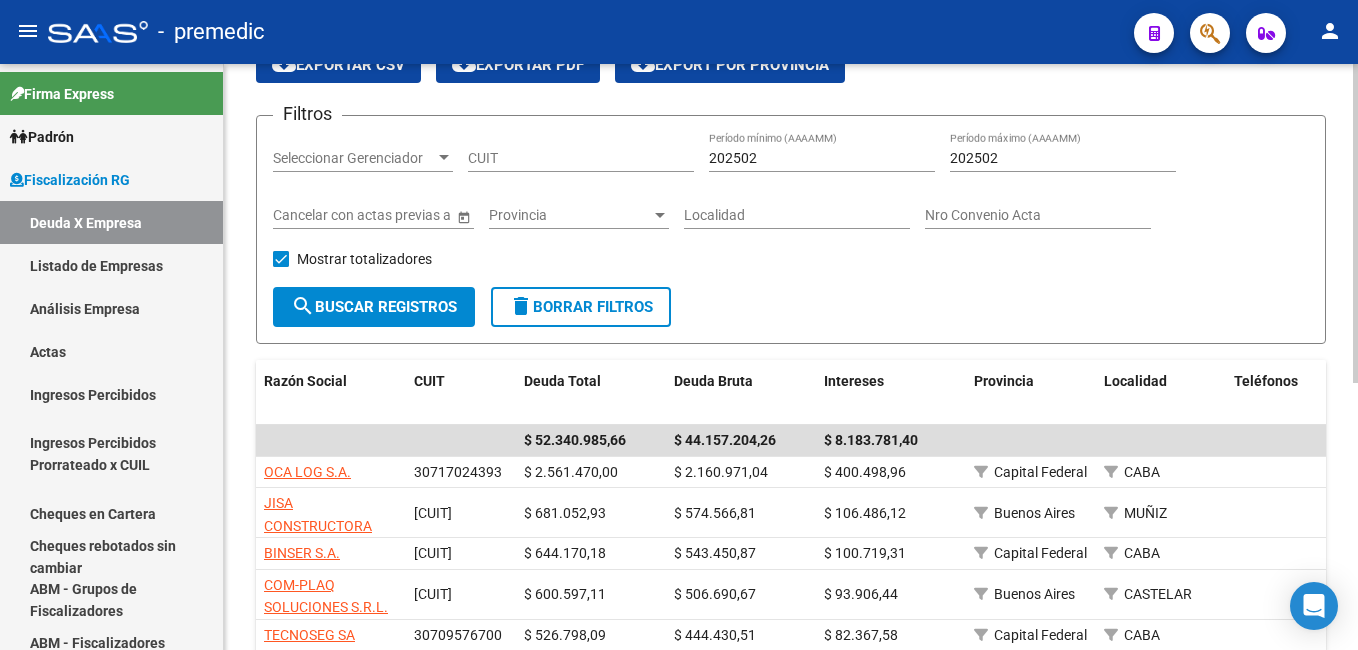 click on "202502" at bounding box center (822, 158) 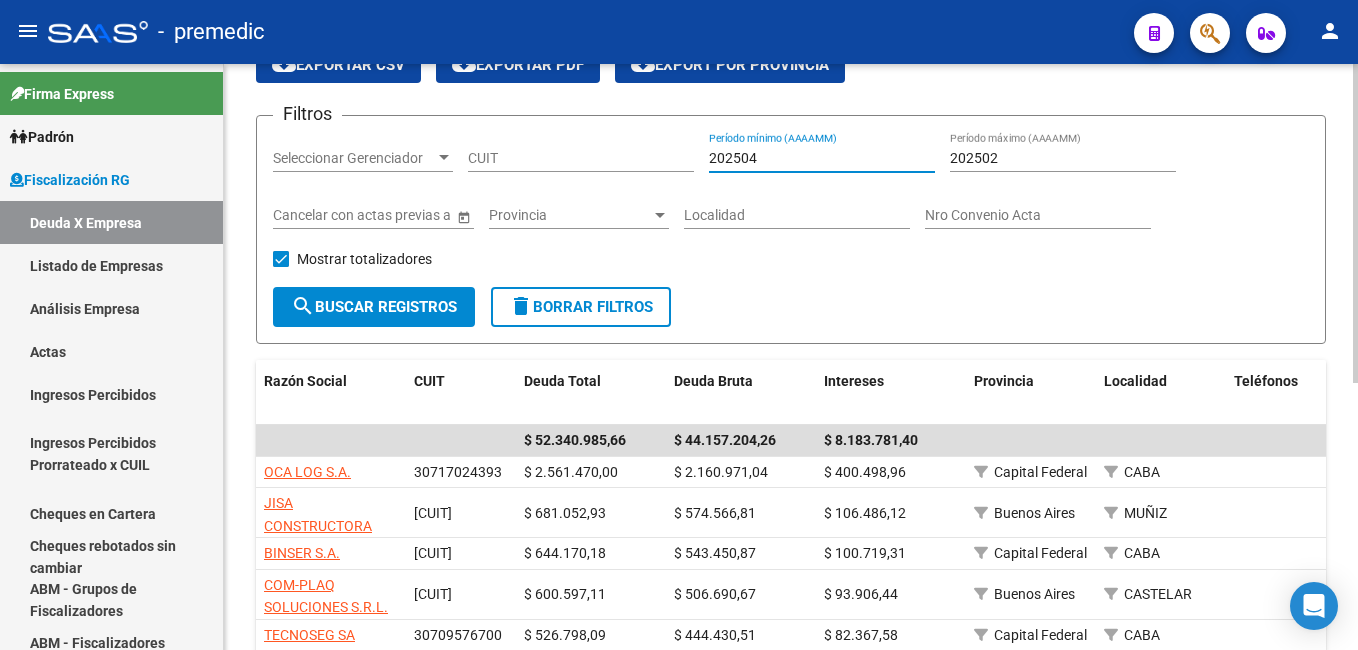 type on "202504" 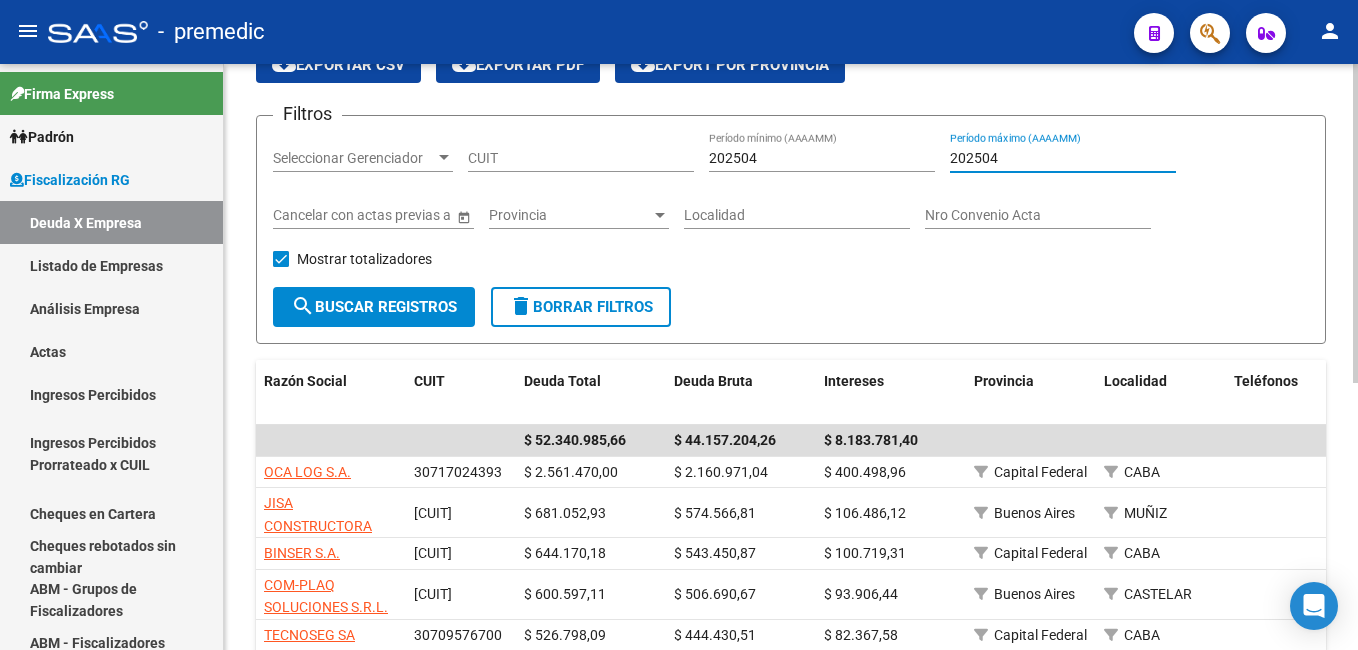 click on "search  Buscar Registros" 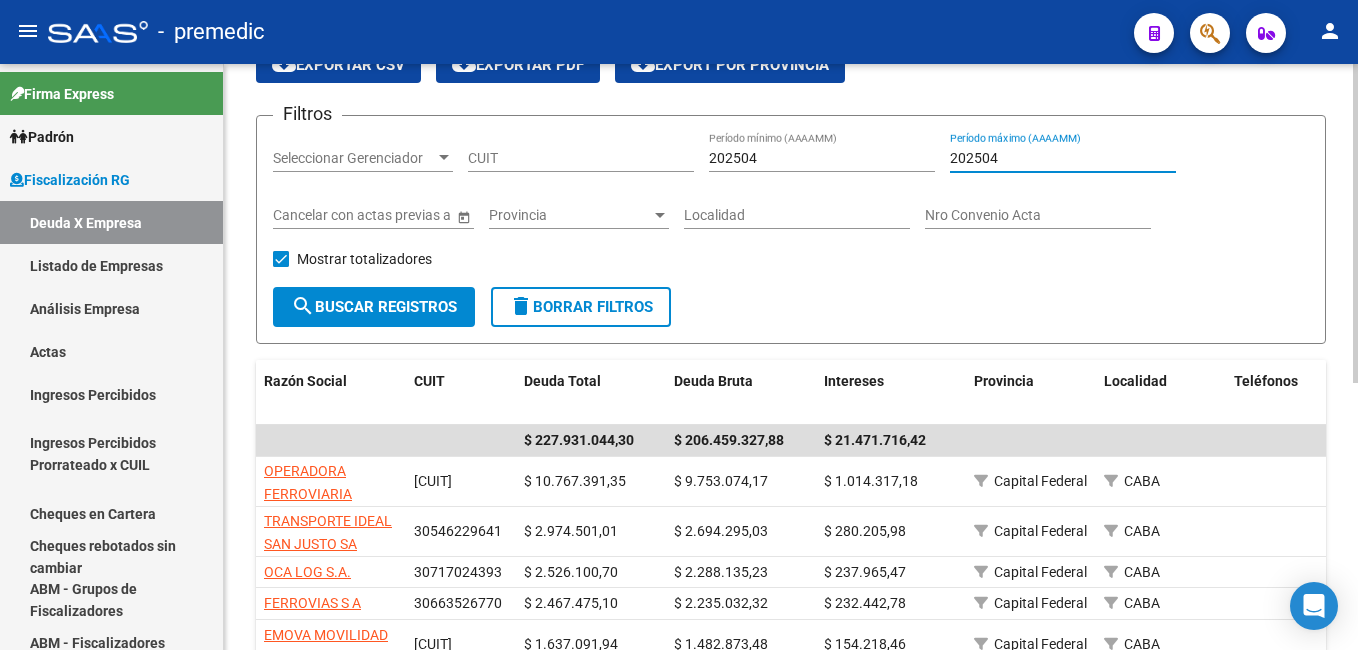 click on "202504" at bounding box center [1063, 158] 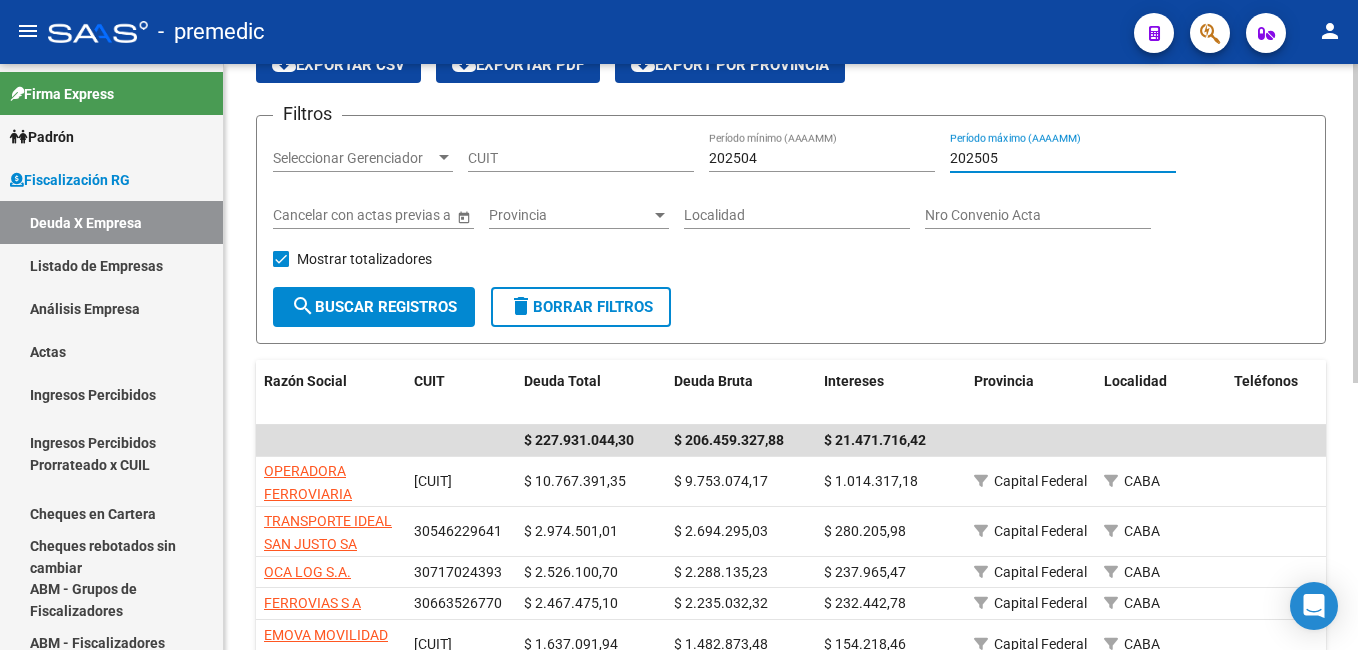 type on "202505" 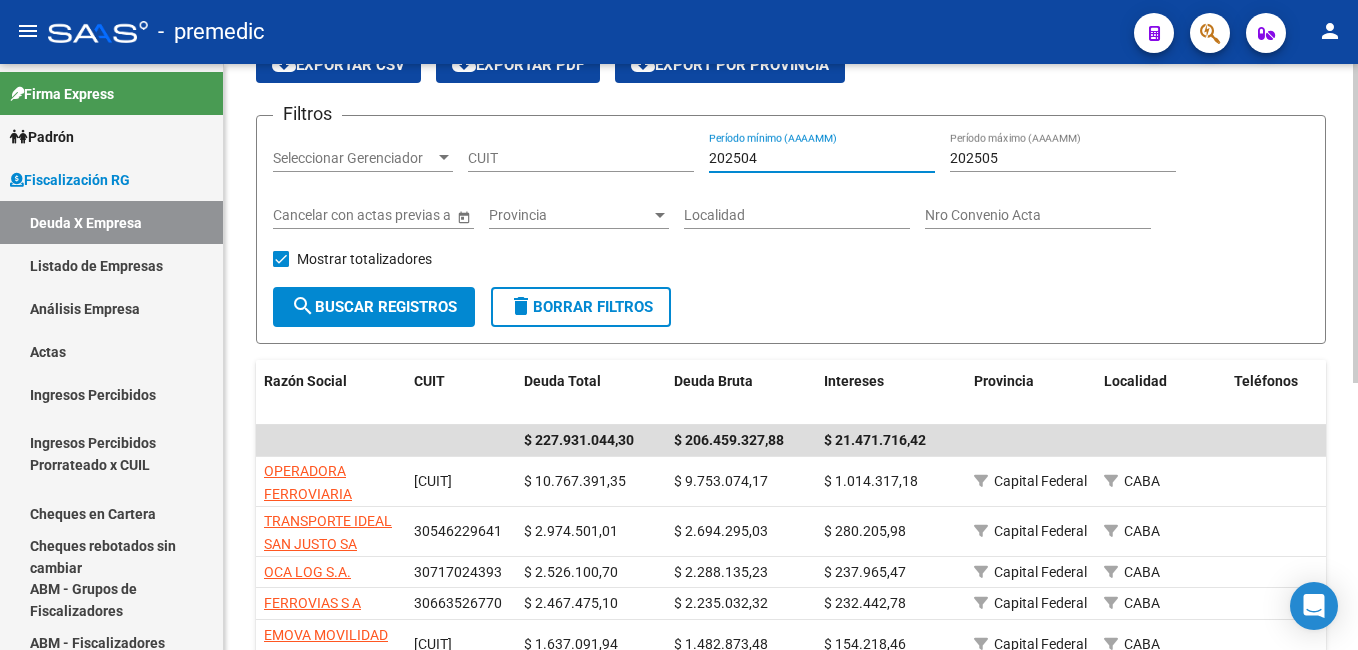 click on "202504" at bounding box center [822, 158] 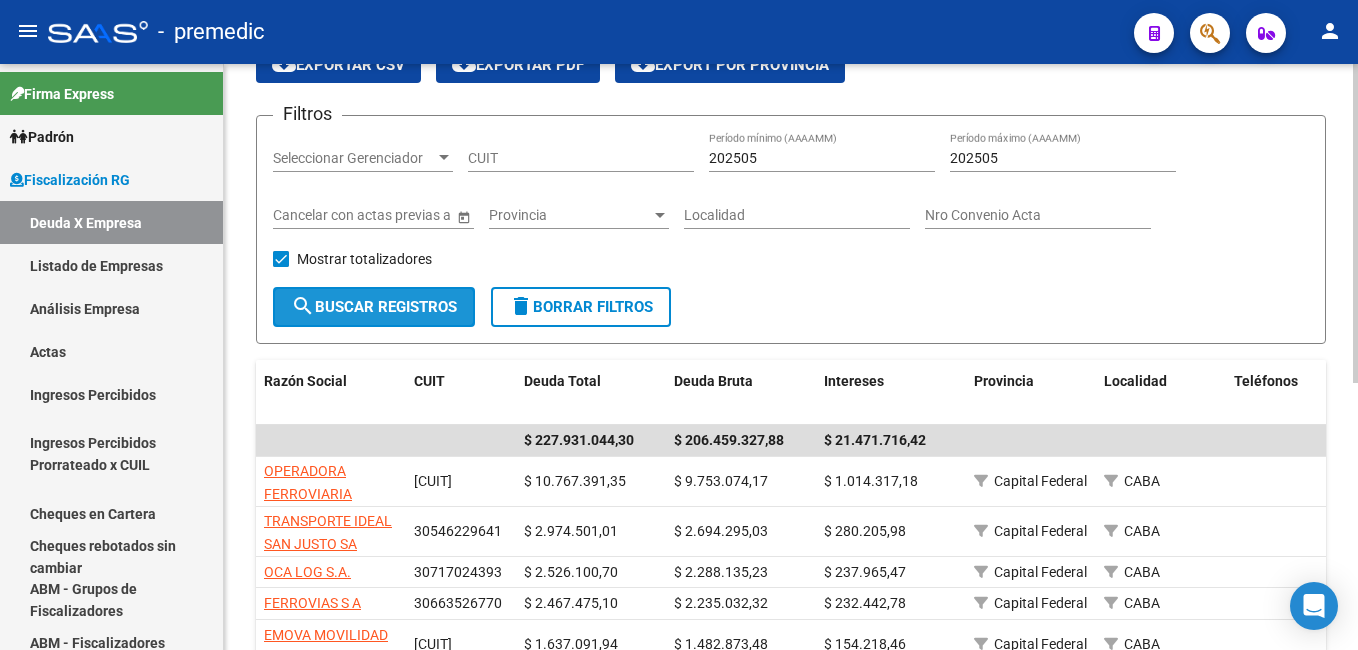click on "search  Buscar Registros" 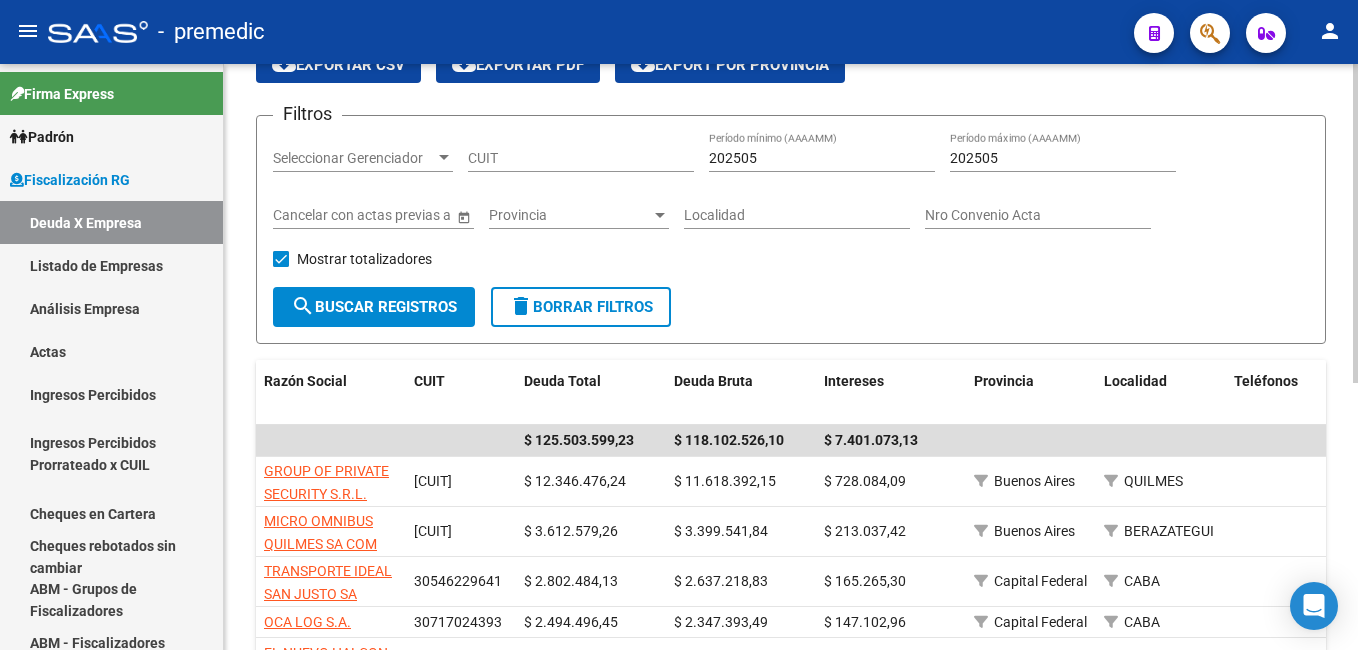 click on "202505" at bounding box center (822, 158) 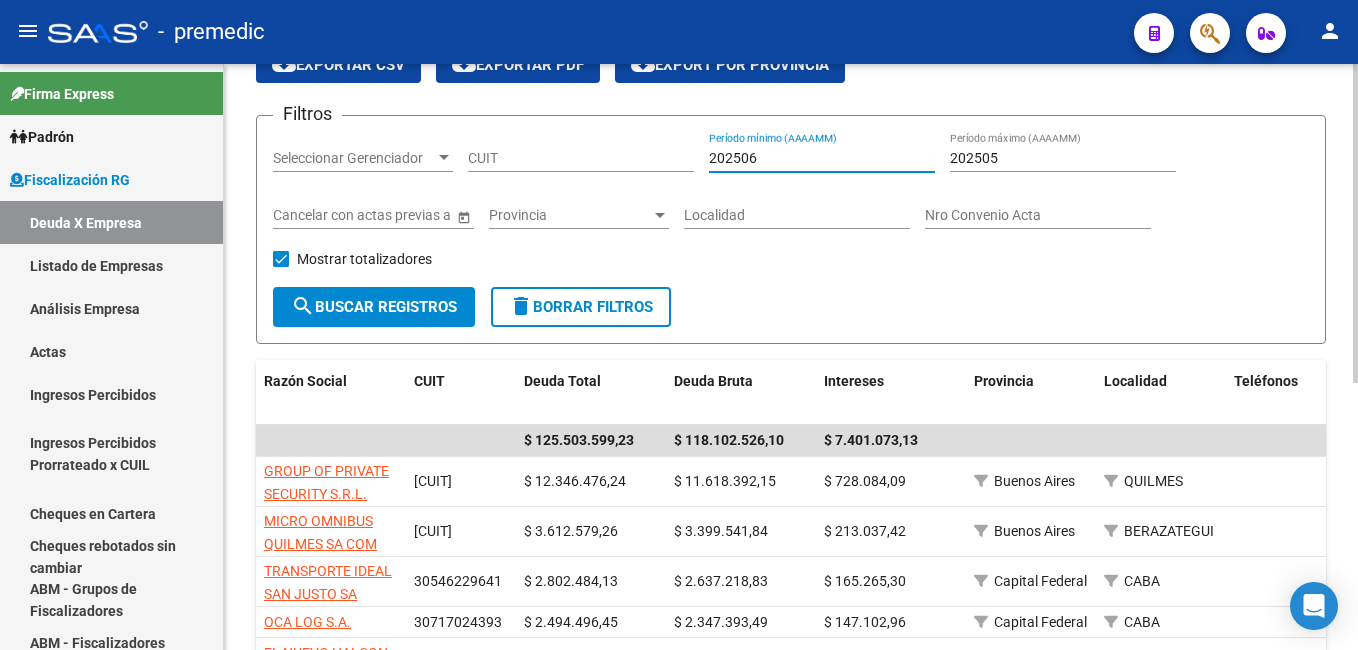 type on "202506" 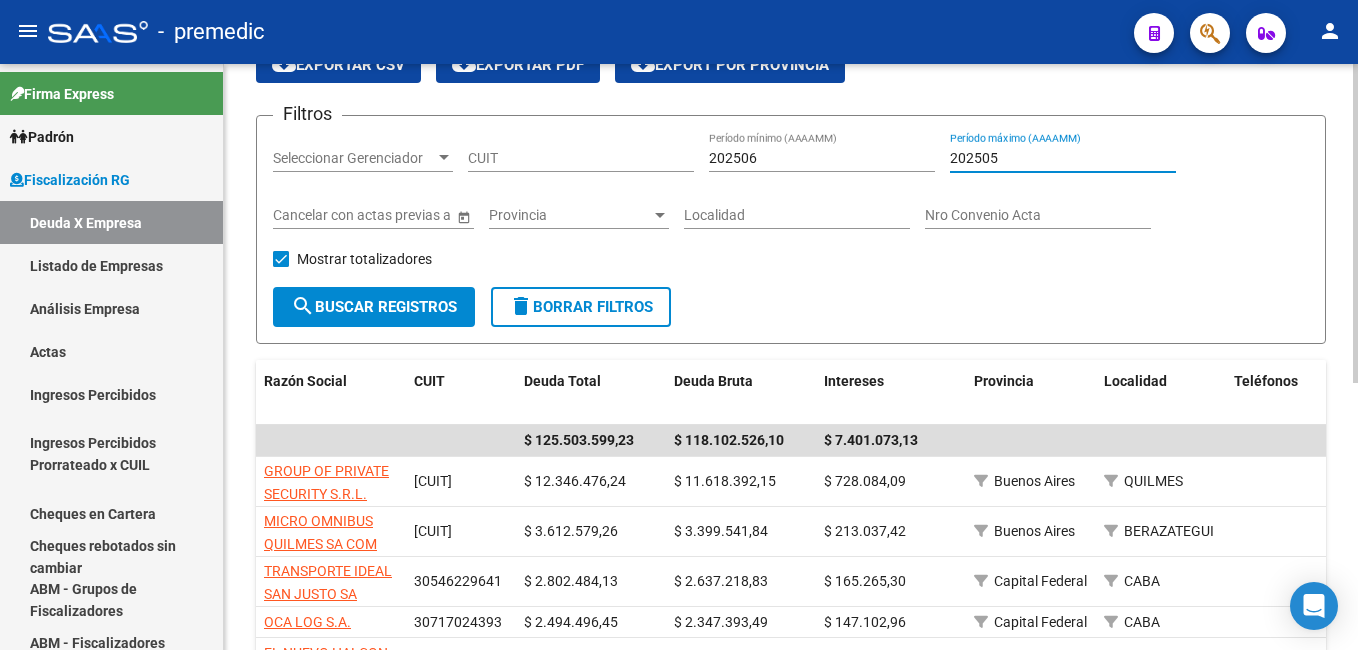 click on "202505" at bounding box center [1063, 158] 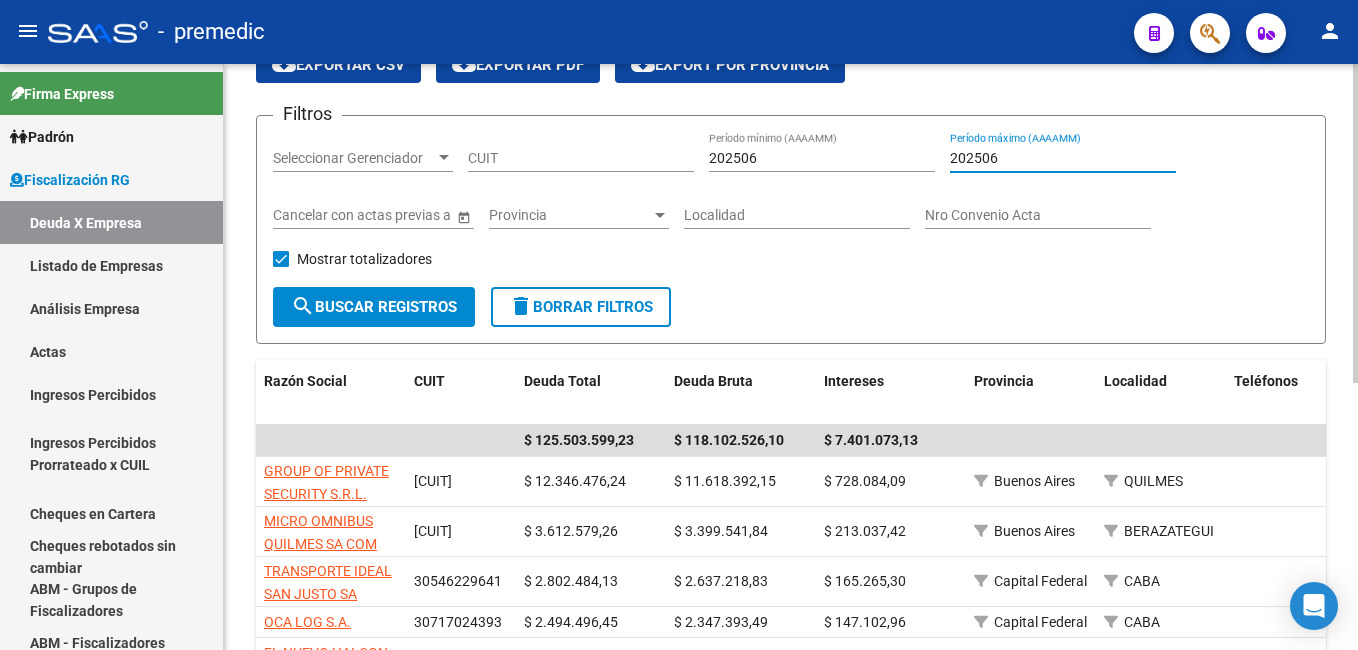 type on "202506" 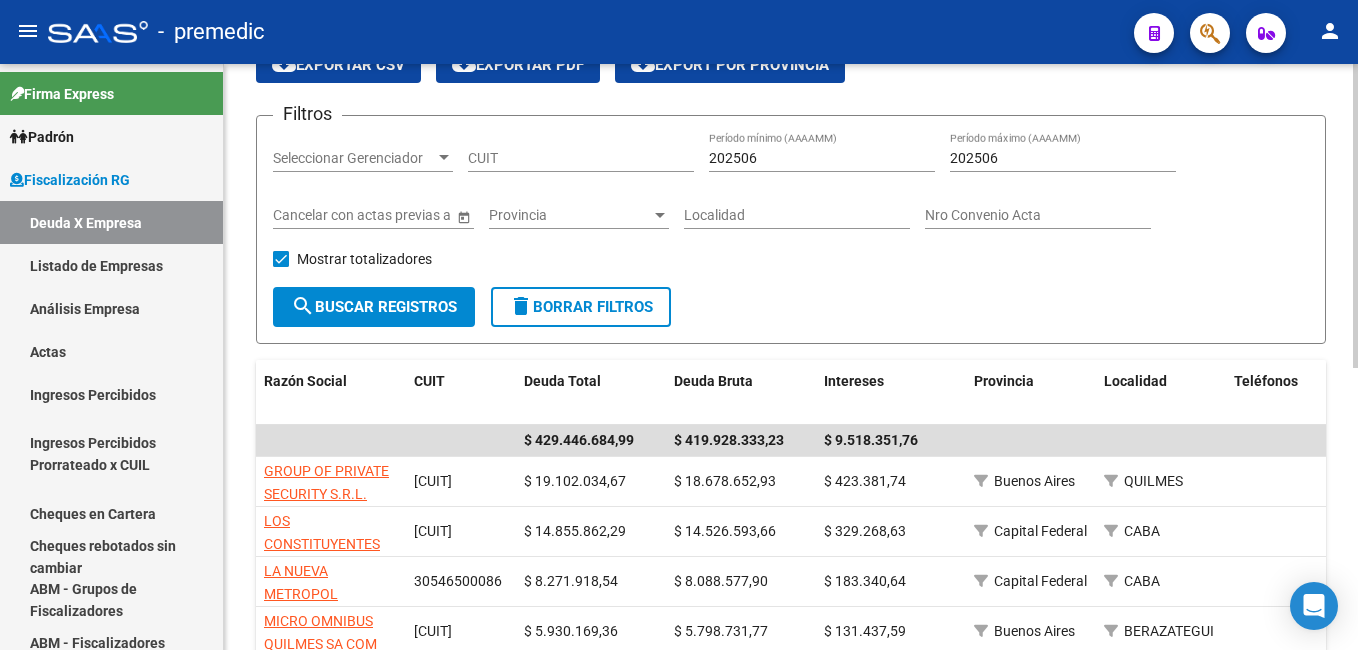 click on "202506" at bounding box center (822, 158) 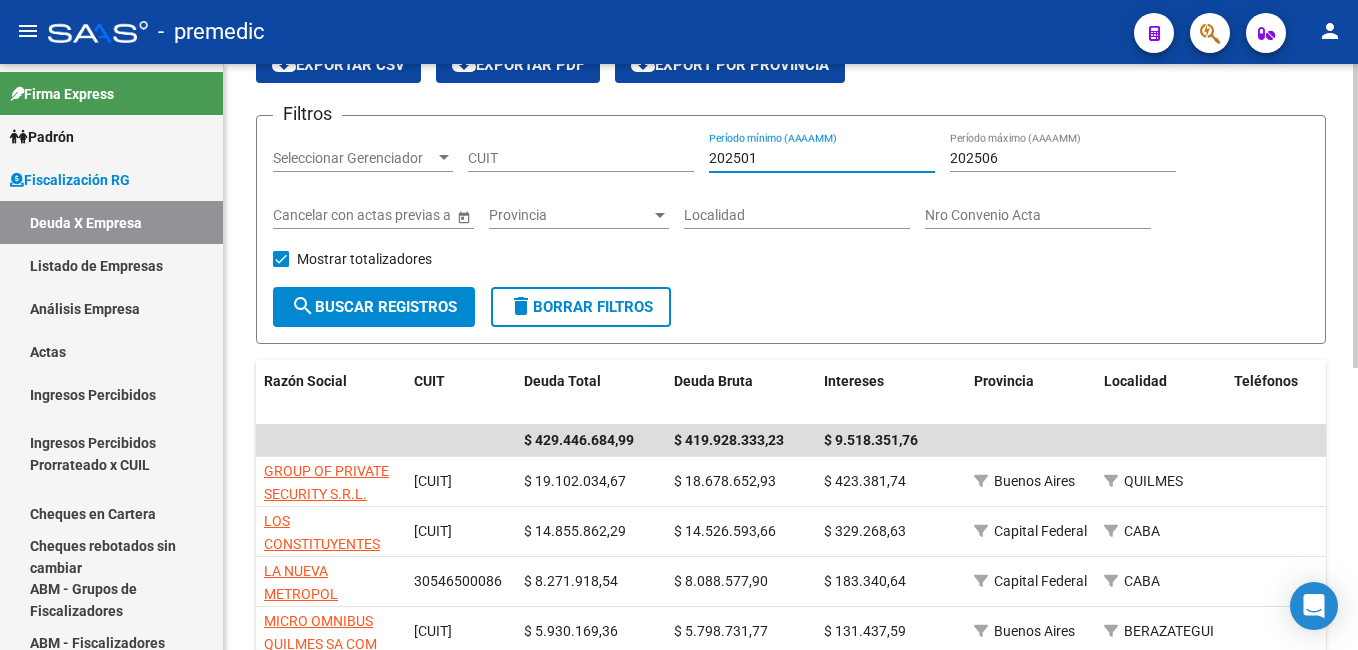 type on "202501" 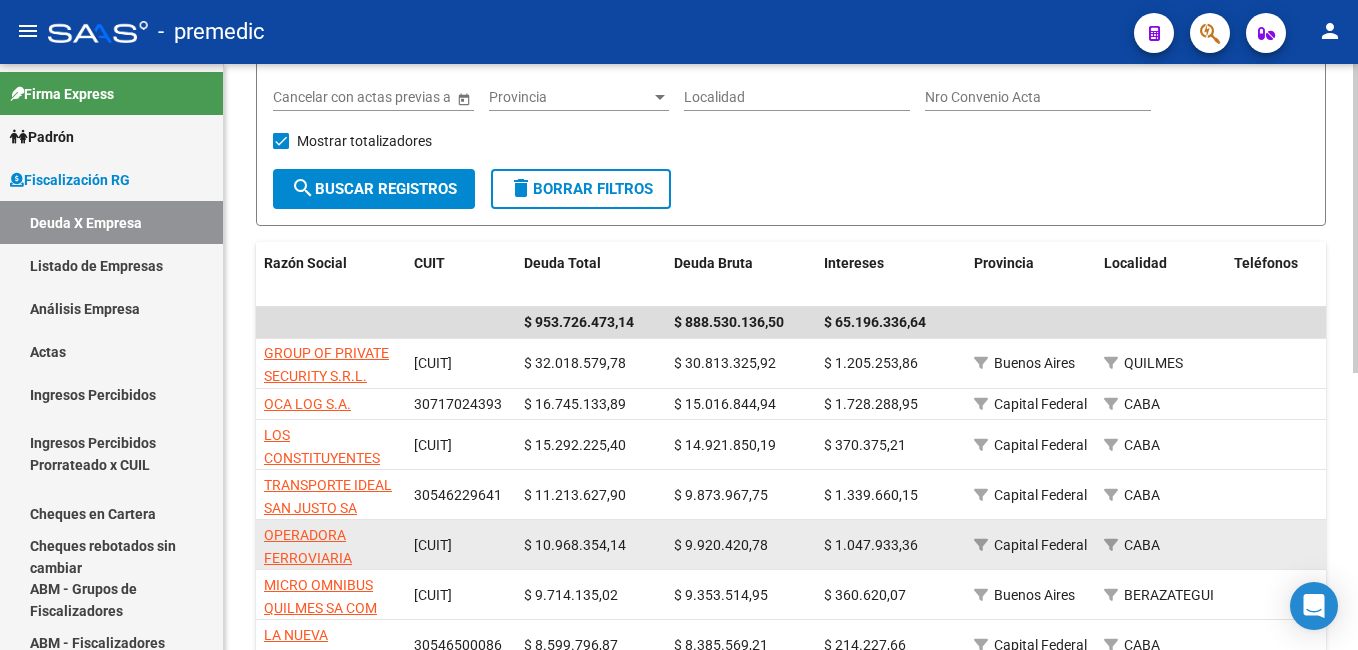 scroll, scrollTop: 0, scrollLeft: 0, axis: both 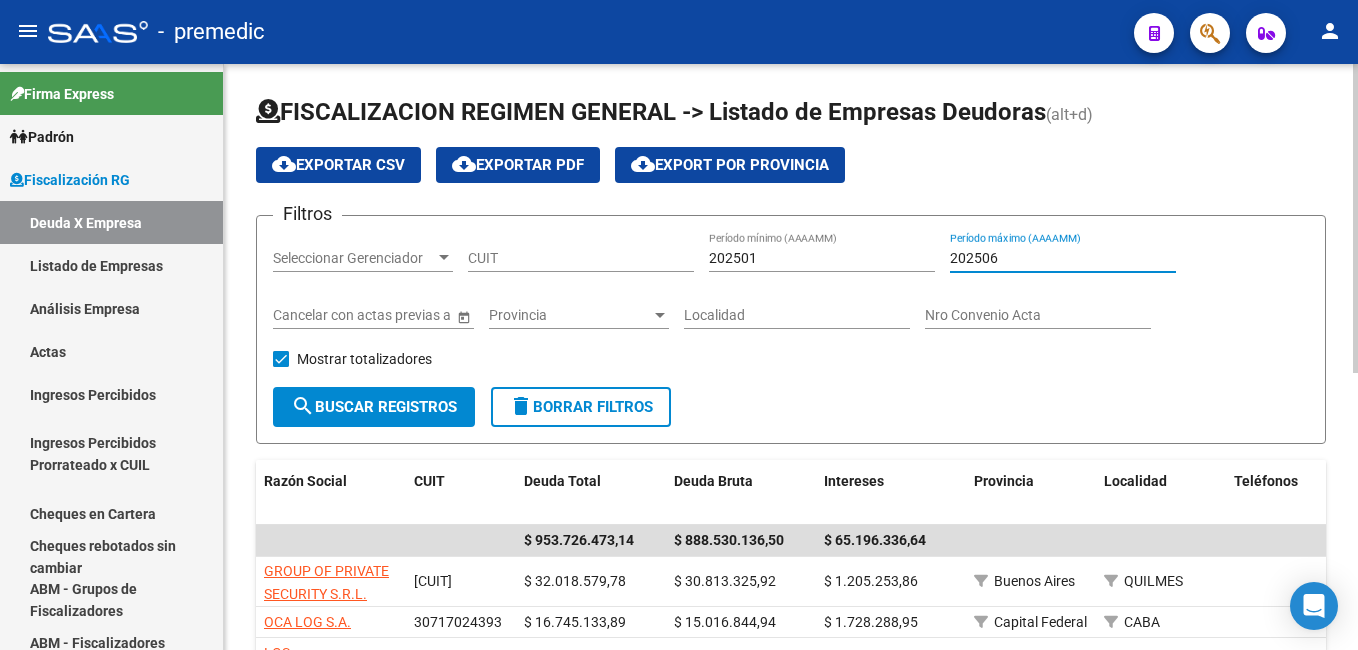 click on "202506" at bounding box center [1063, 258] 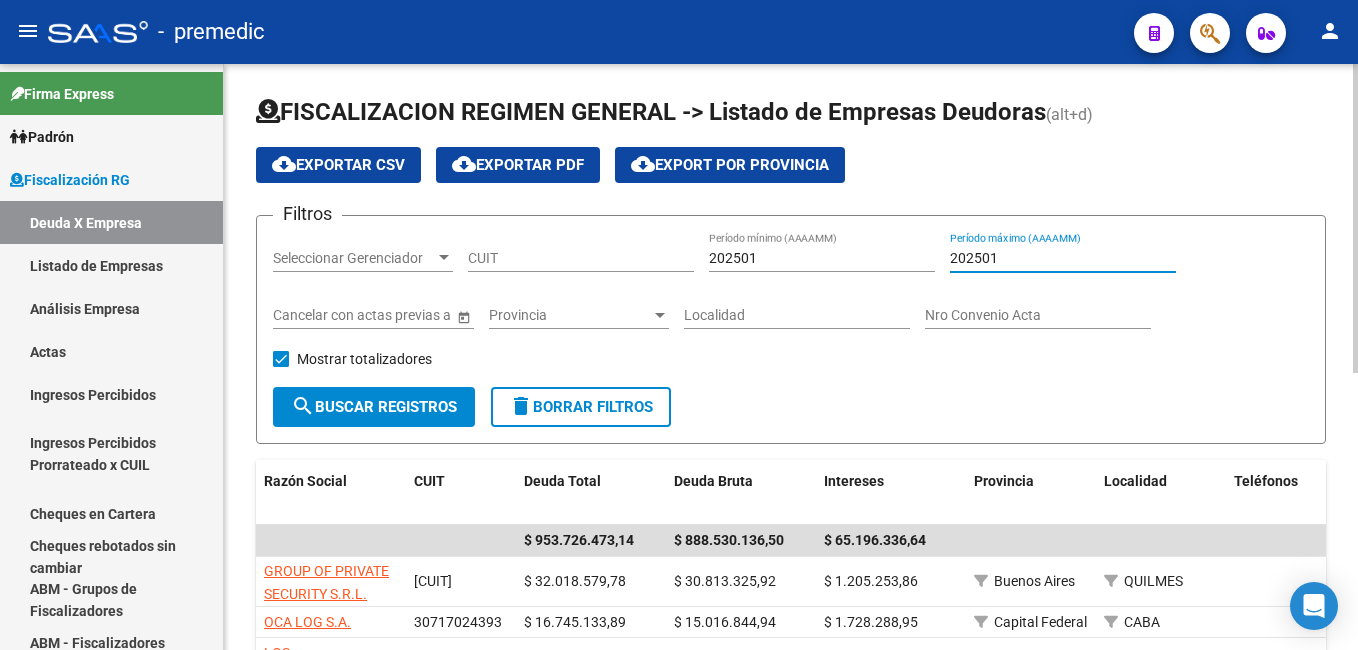 type on "202501" 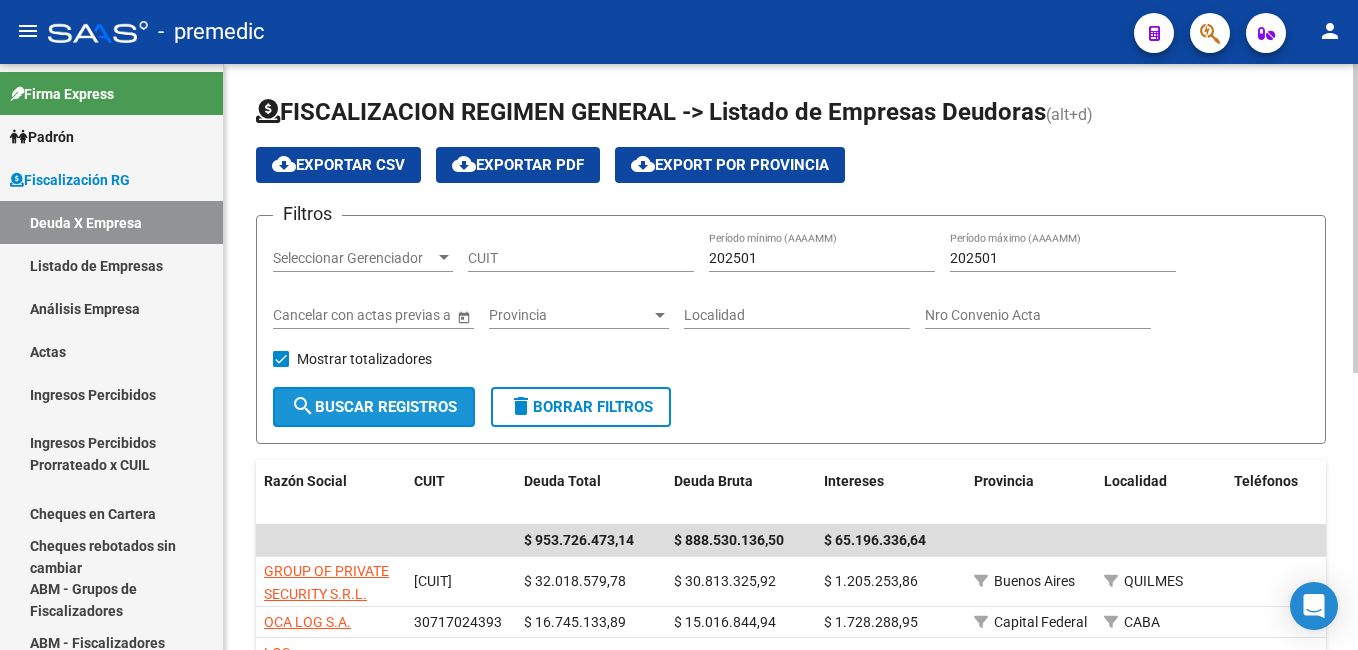 click on "search  Buscar Registros" 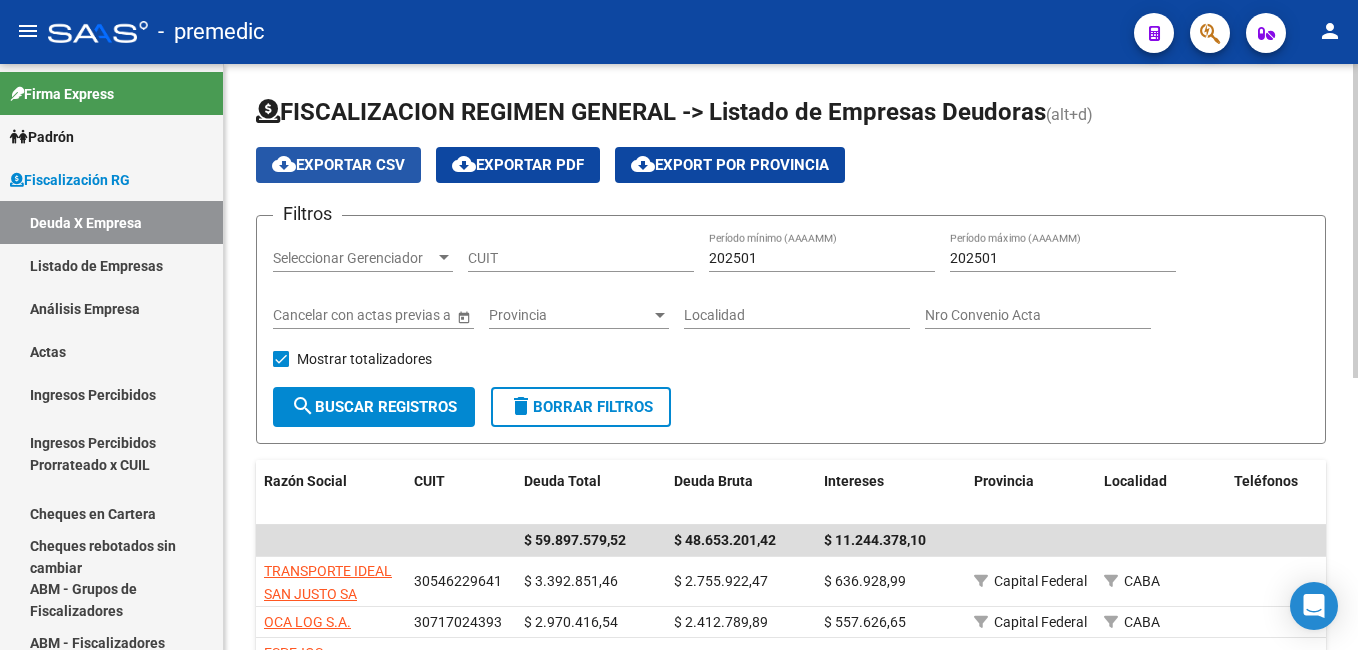 click on "cloud_download  Exportar CSV" 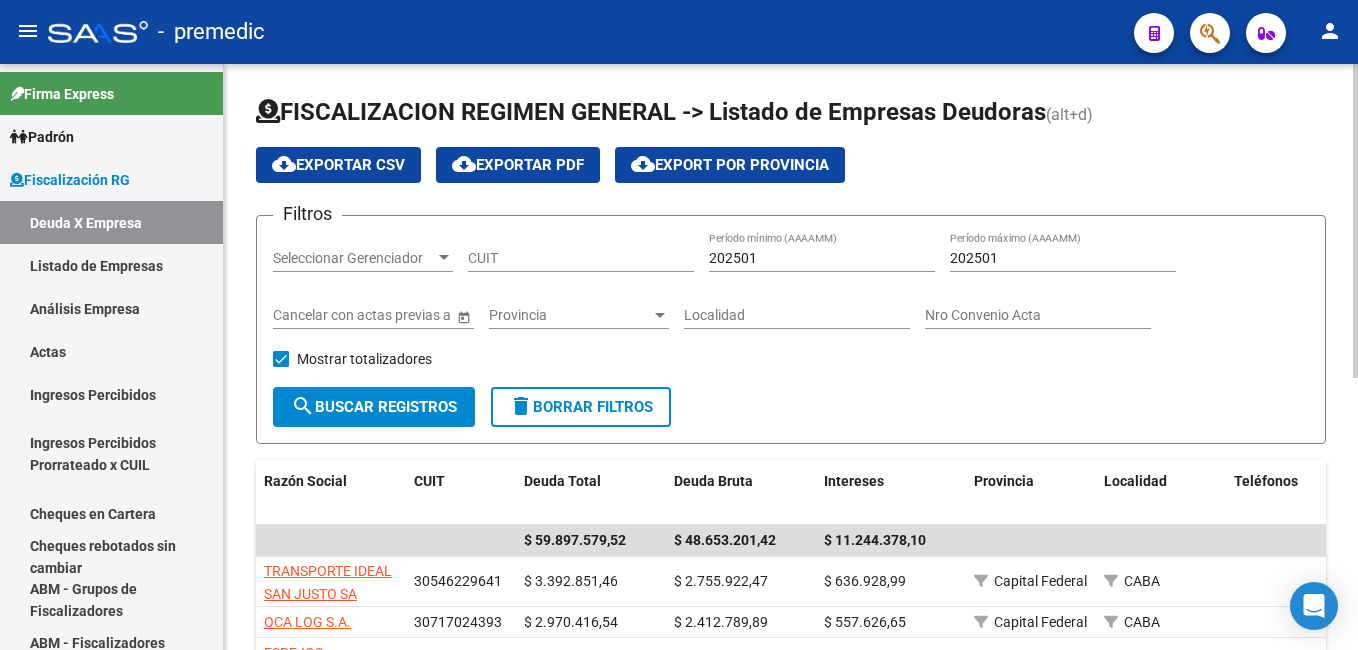 click on "202501" at bounding box center [822, 258] 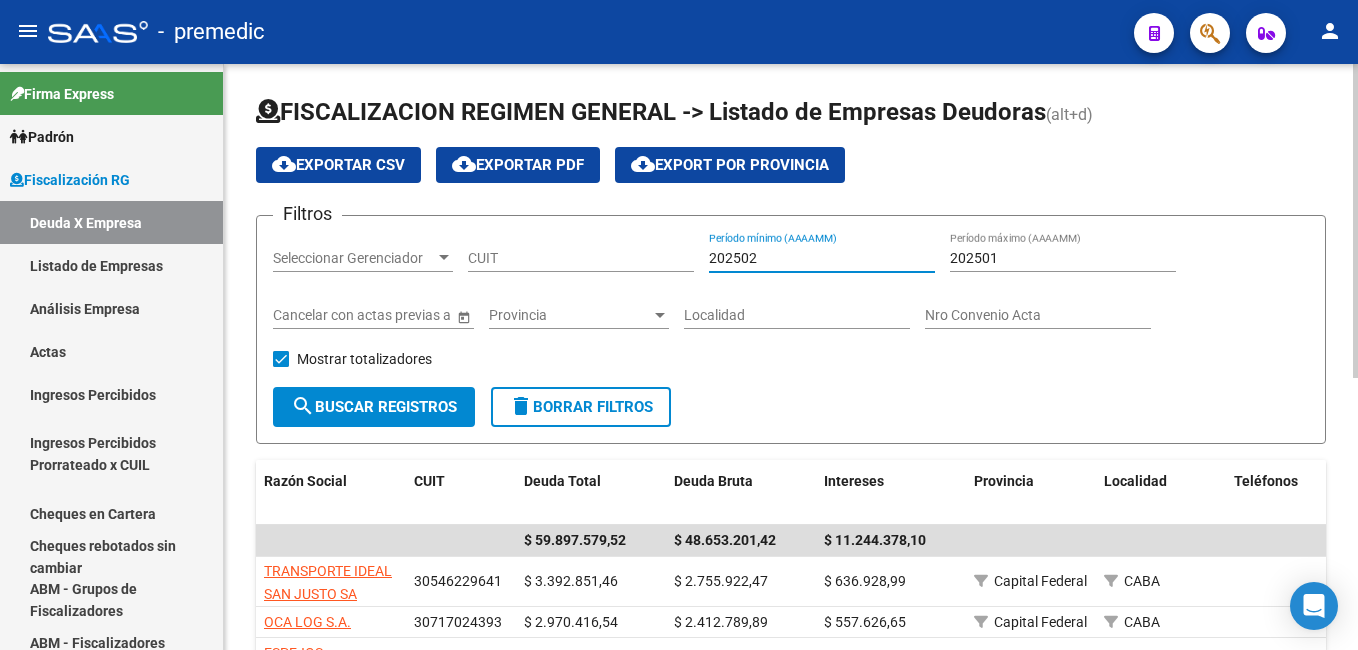 type on "202502" 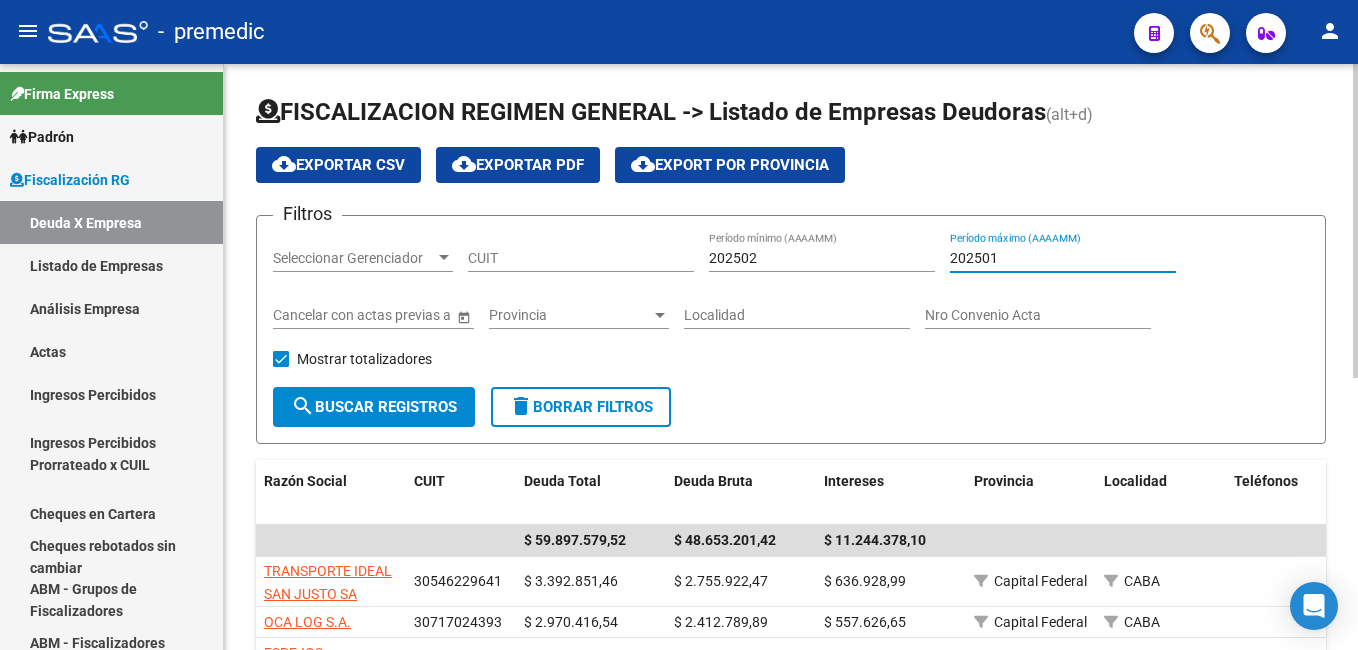click on "202501" at bounding box center [1063, 258] 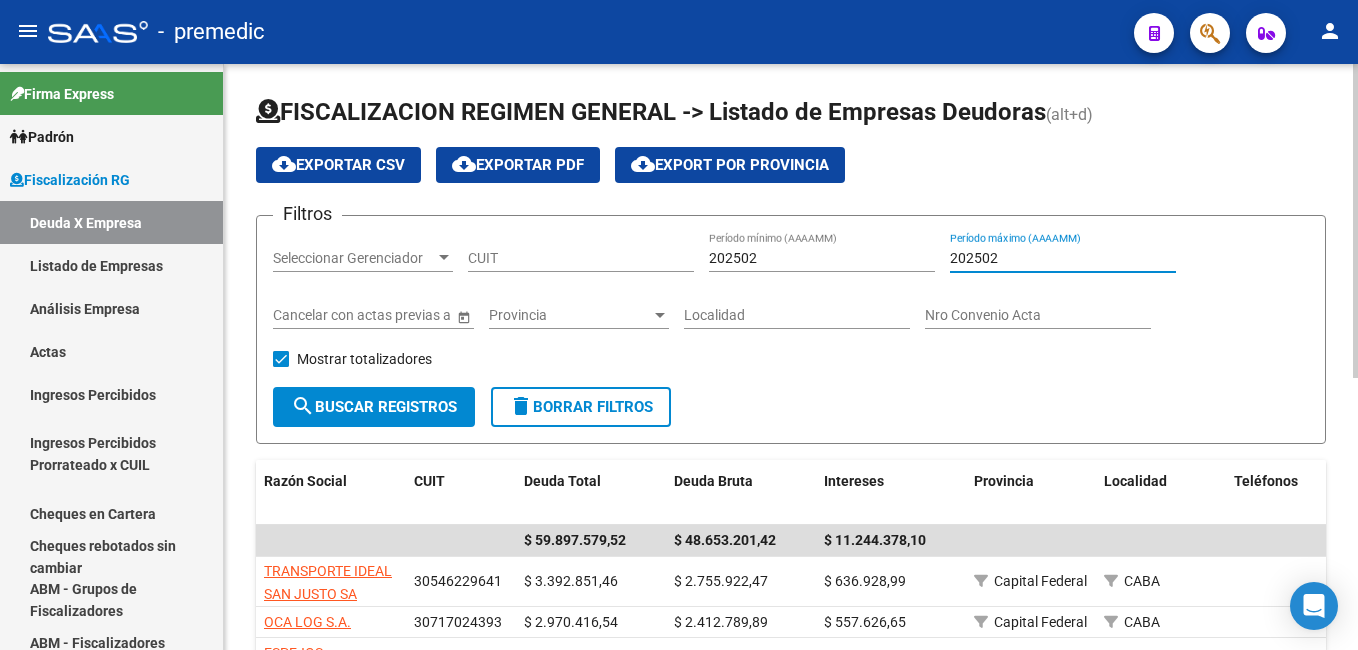 type on "202502" 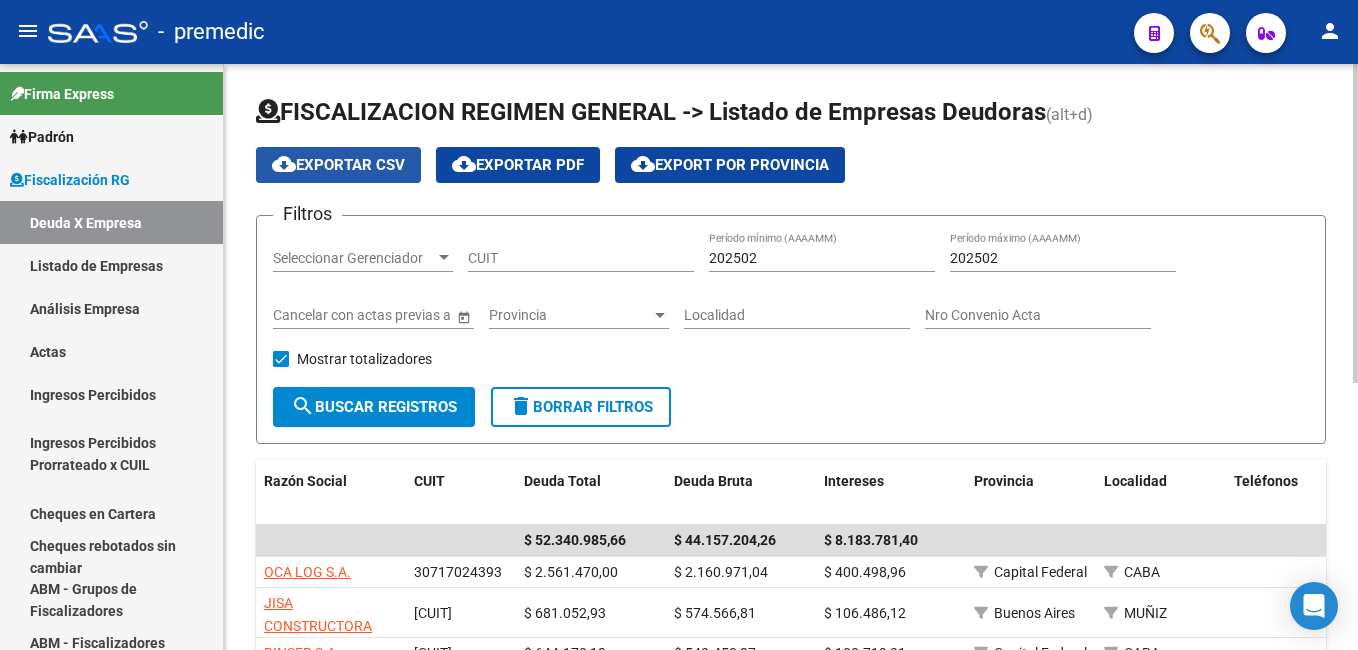 click on "cloud_download  Exportar CSV" 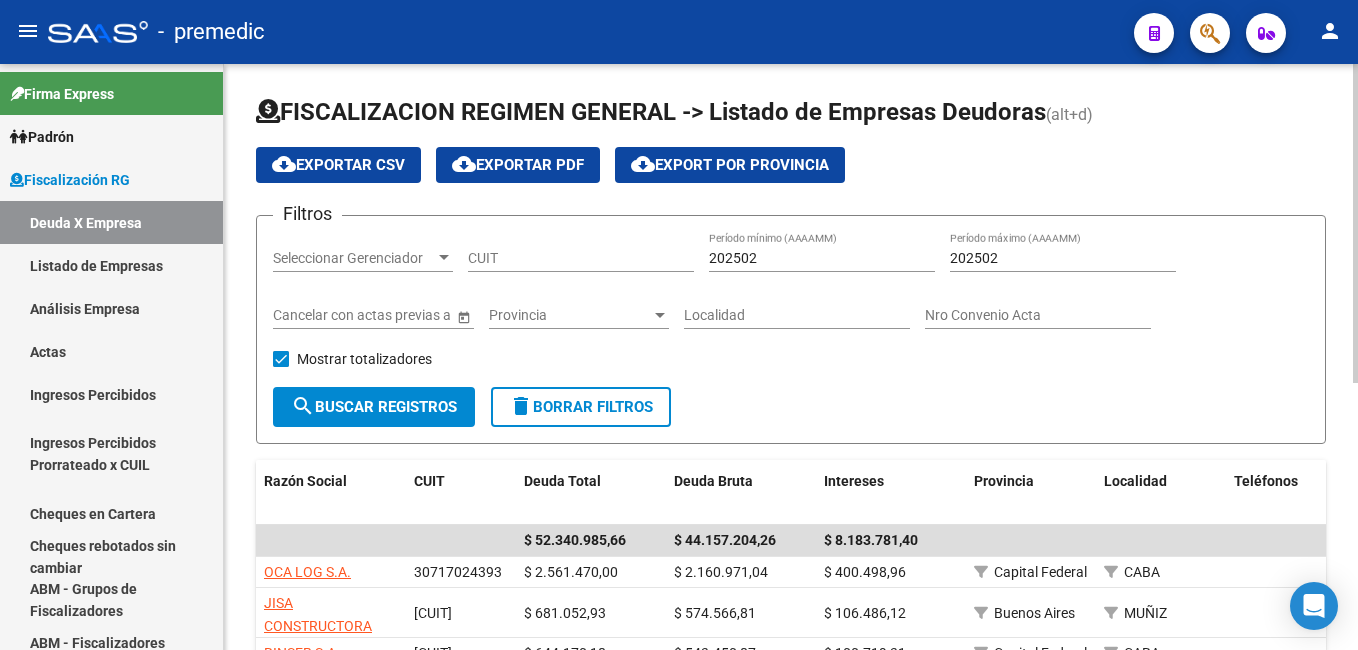 click on "202502" at bounding box center [822, 258] 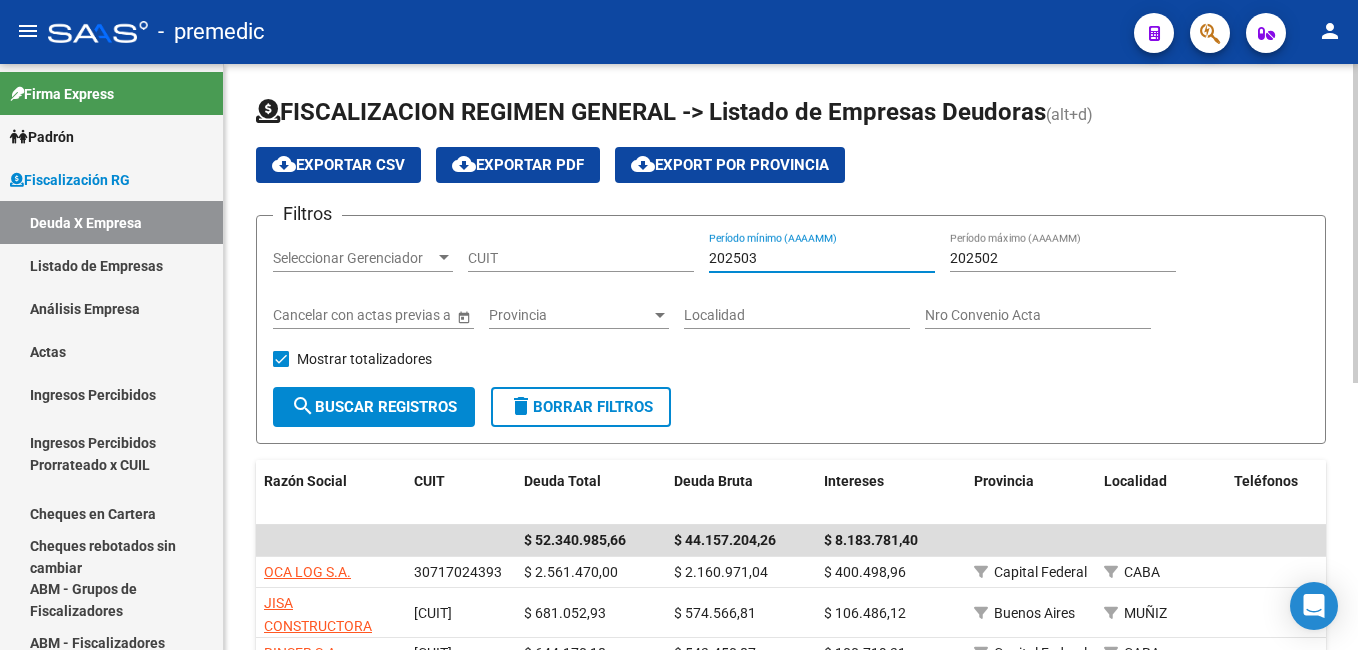 type on "202503" 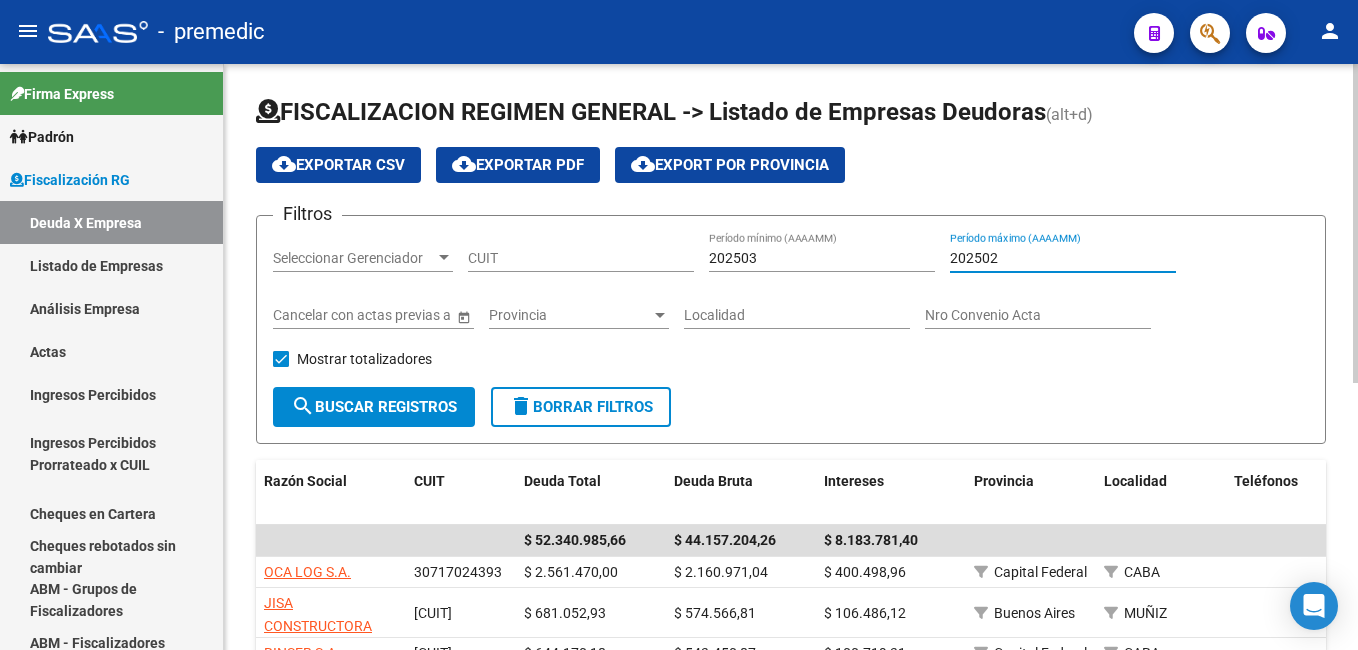 click on "202502" at bounding box center (1063, 258) 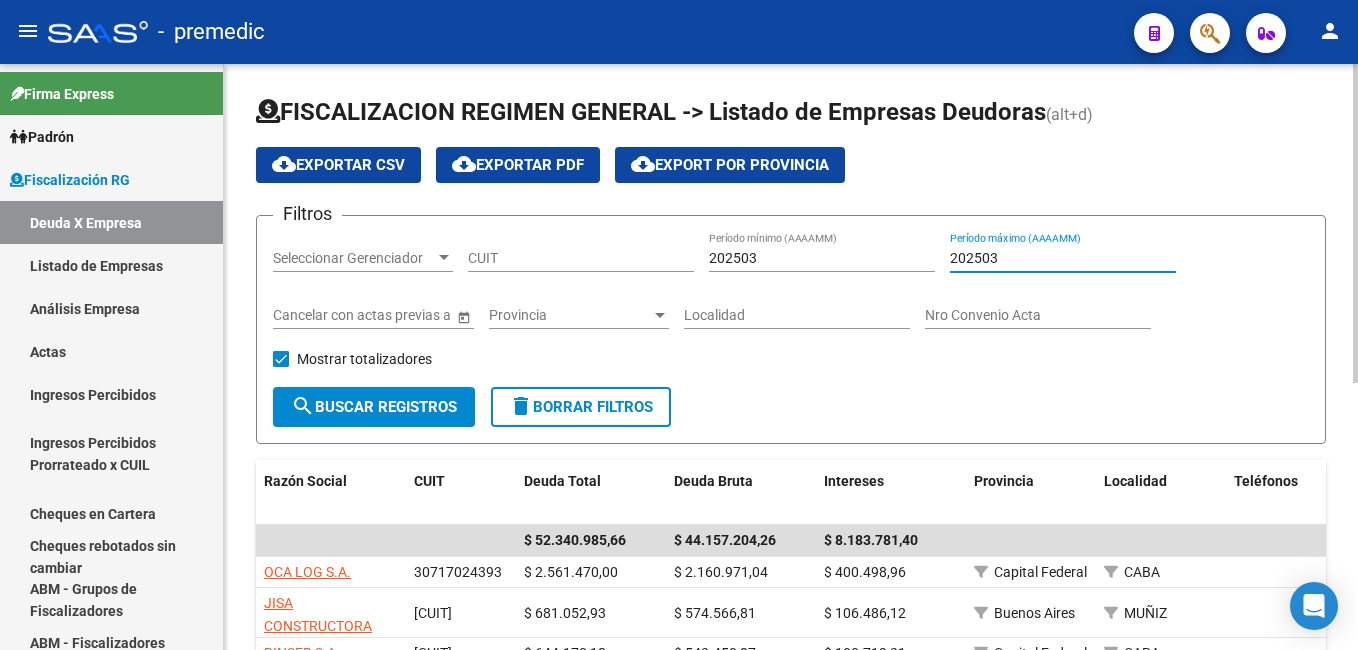 type on "202503" 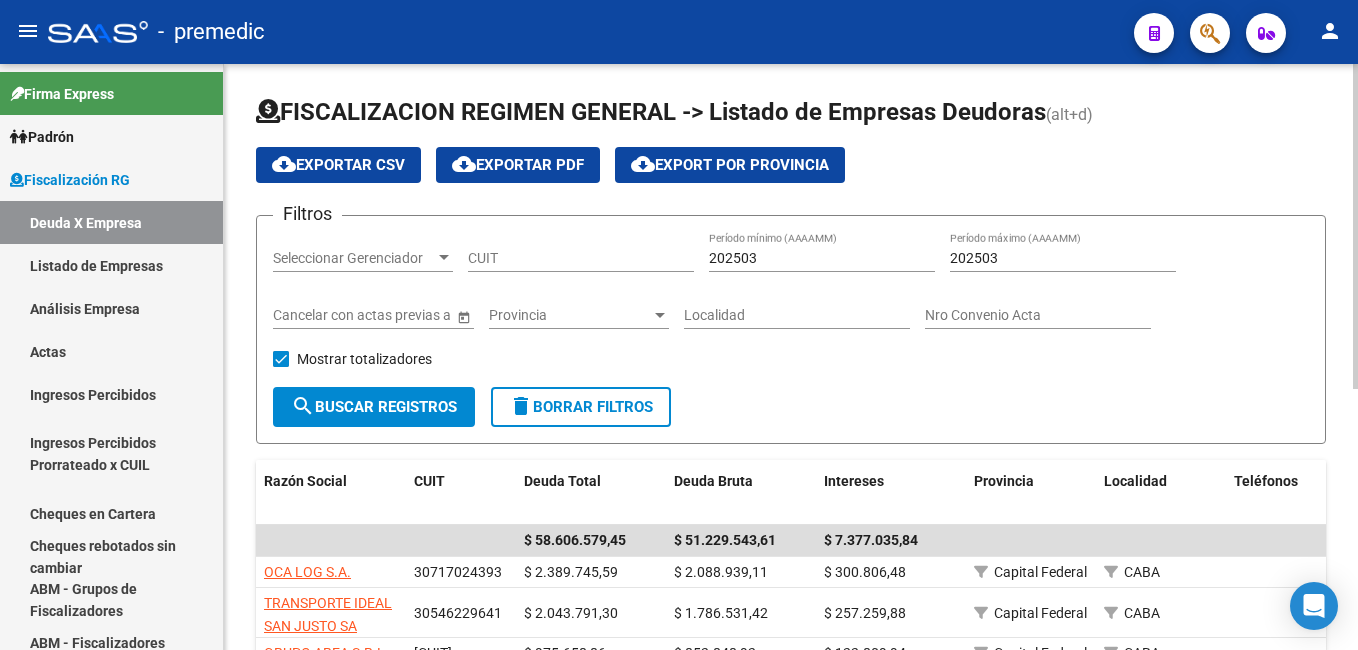click on "cloud_download  Exportar CSV" 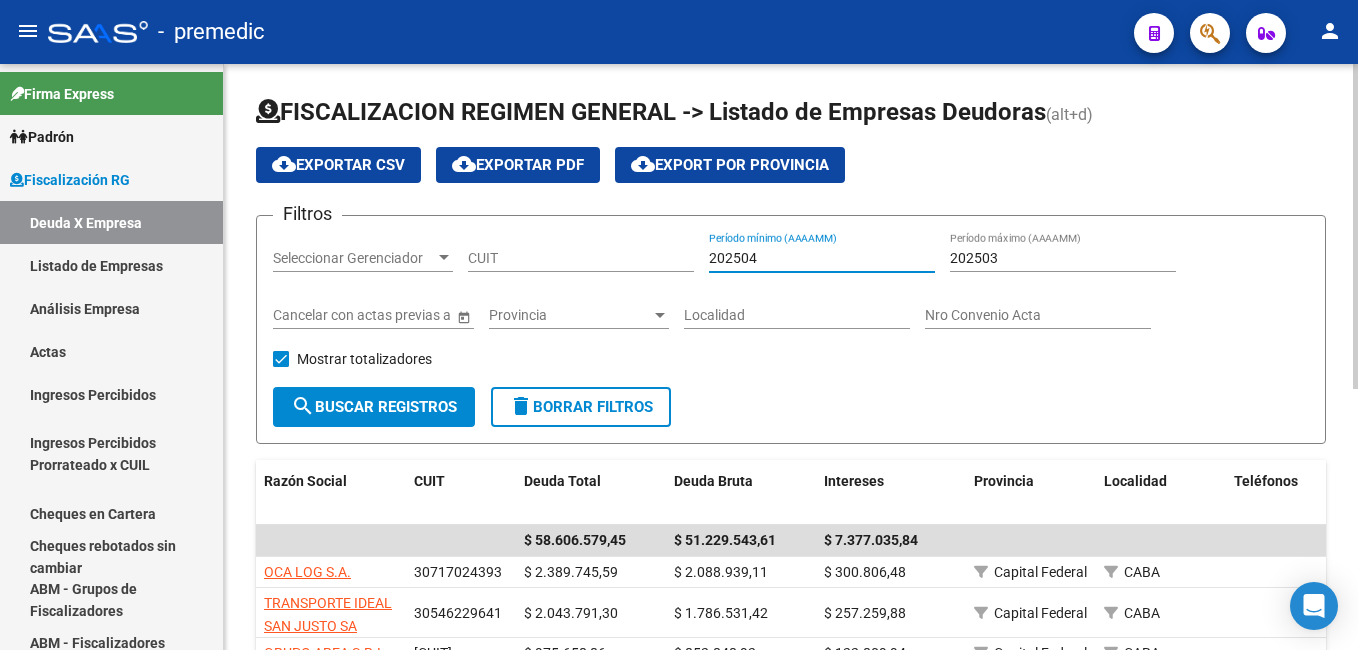 type on "202504" 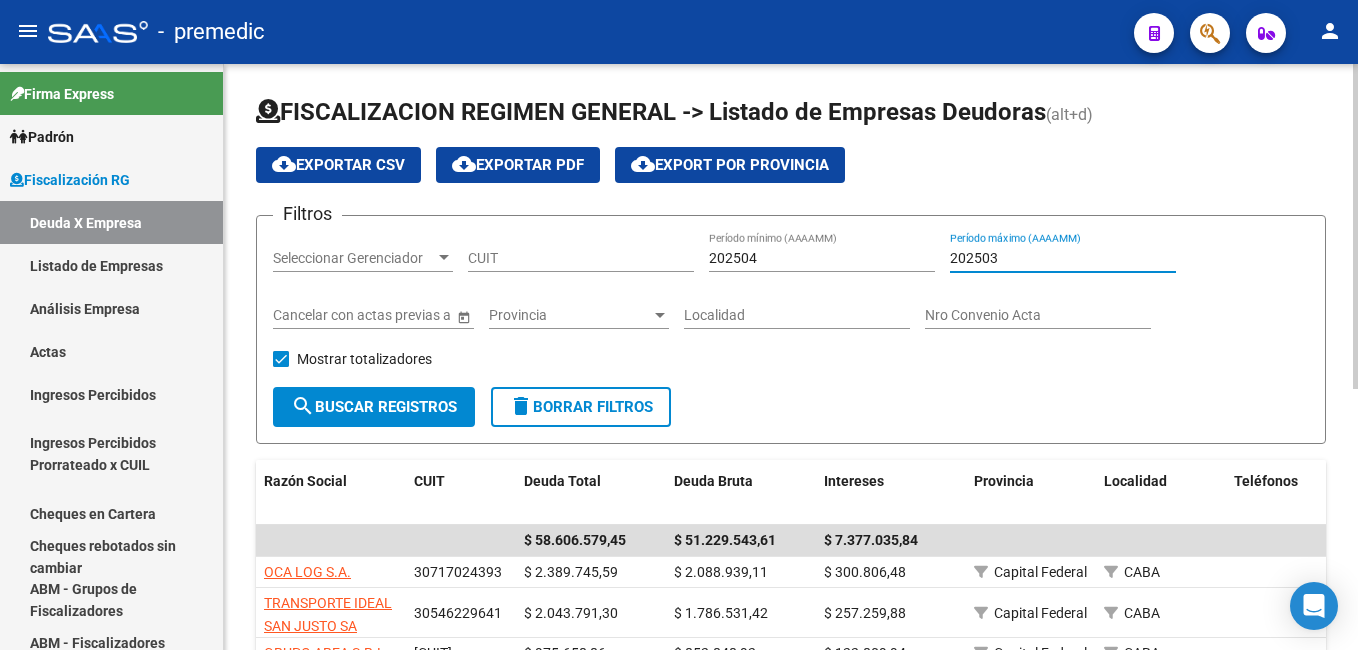 click on "202503" at bounding box center (1063, 258) 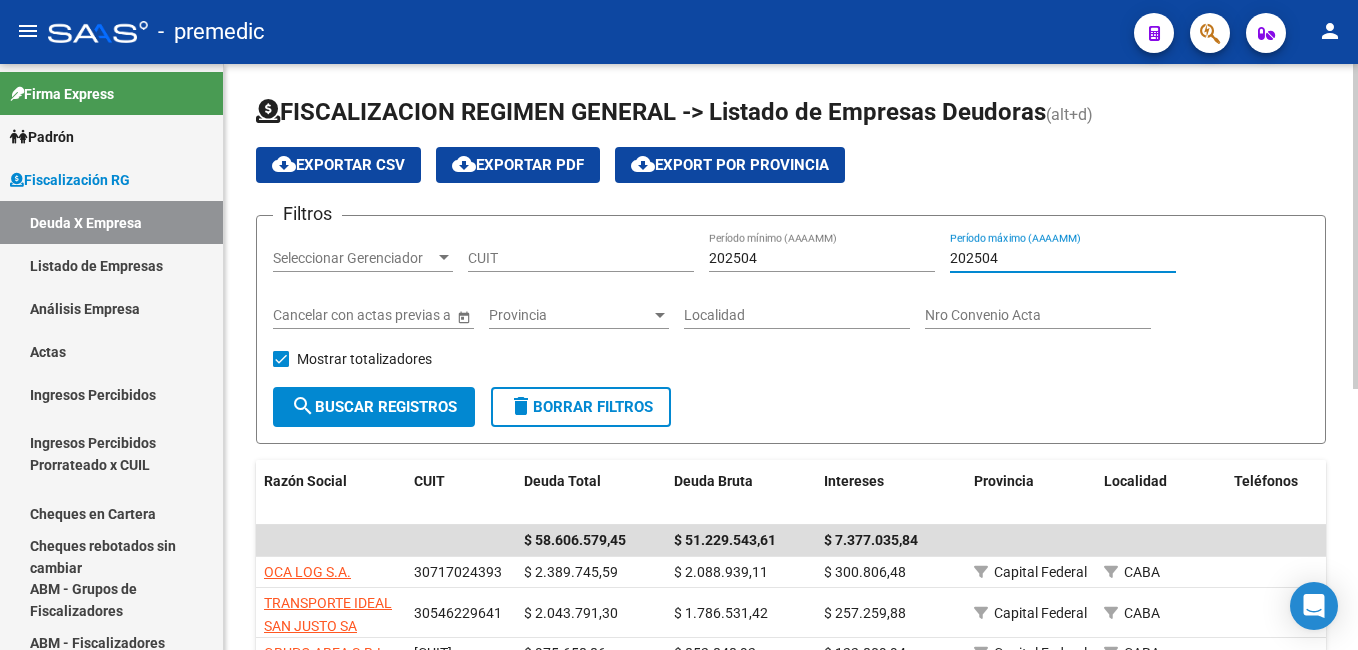 type on "202504" 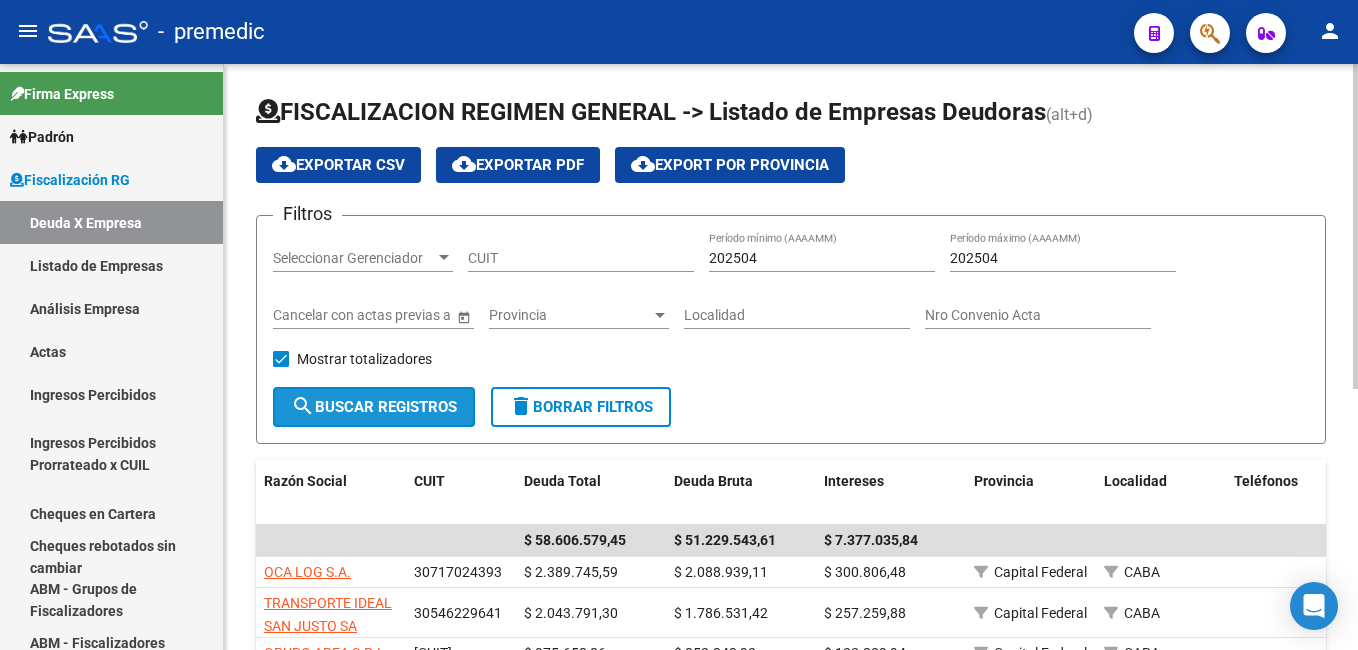 click on "search  Buscar Registros" 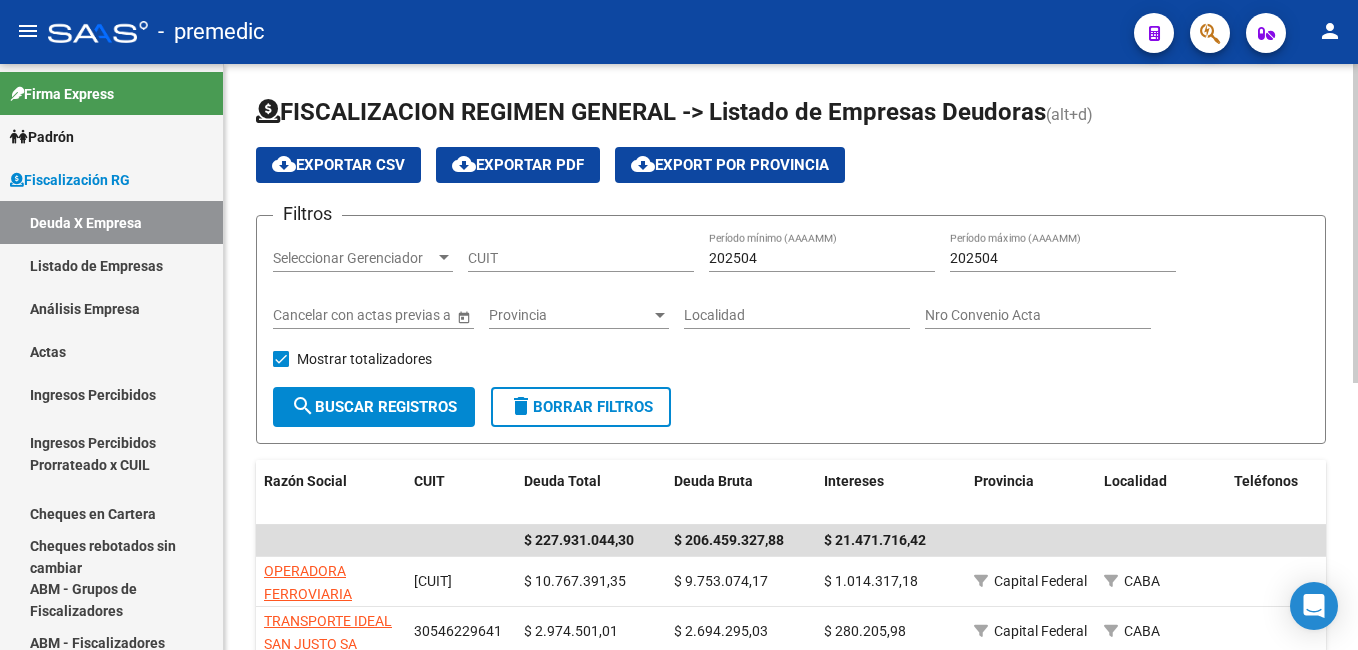 click on "search  Buscar Registros" 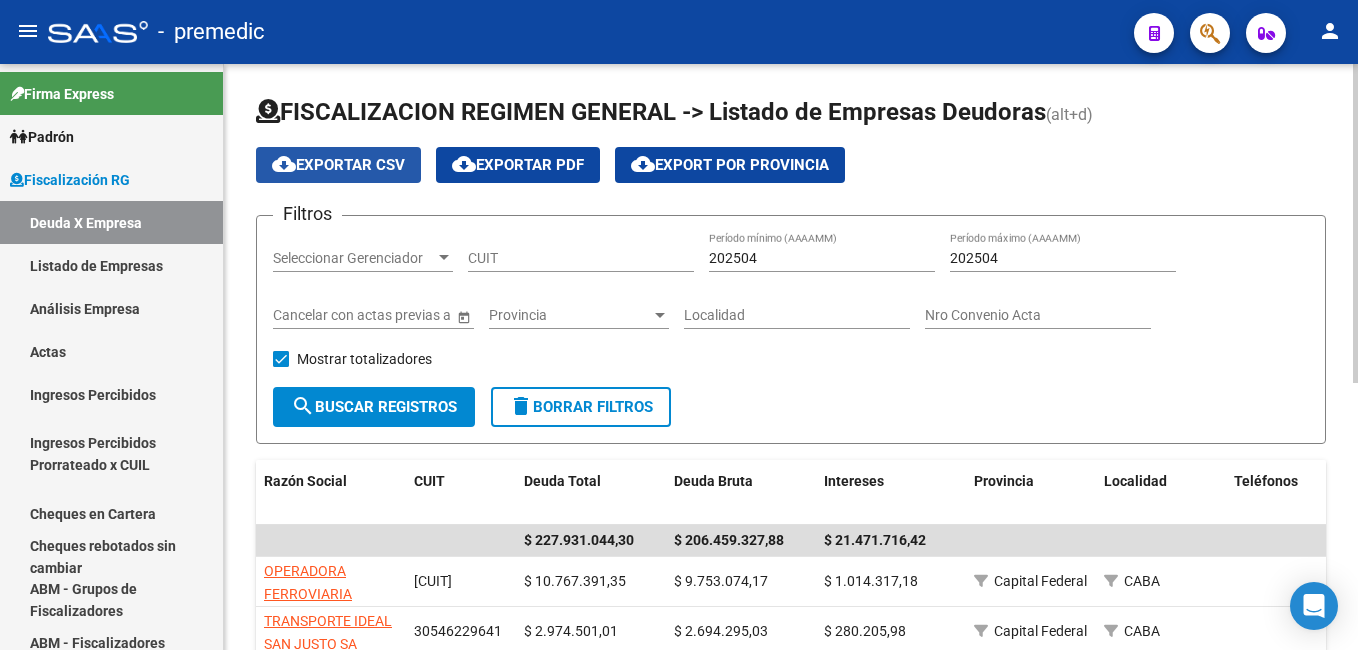 click on "cloud_download  Exportar CSV" 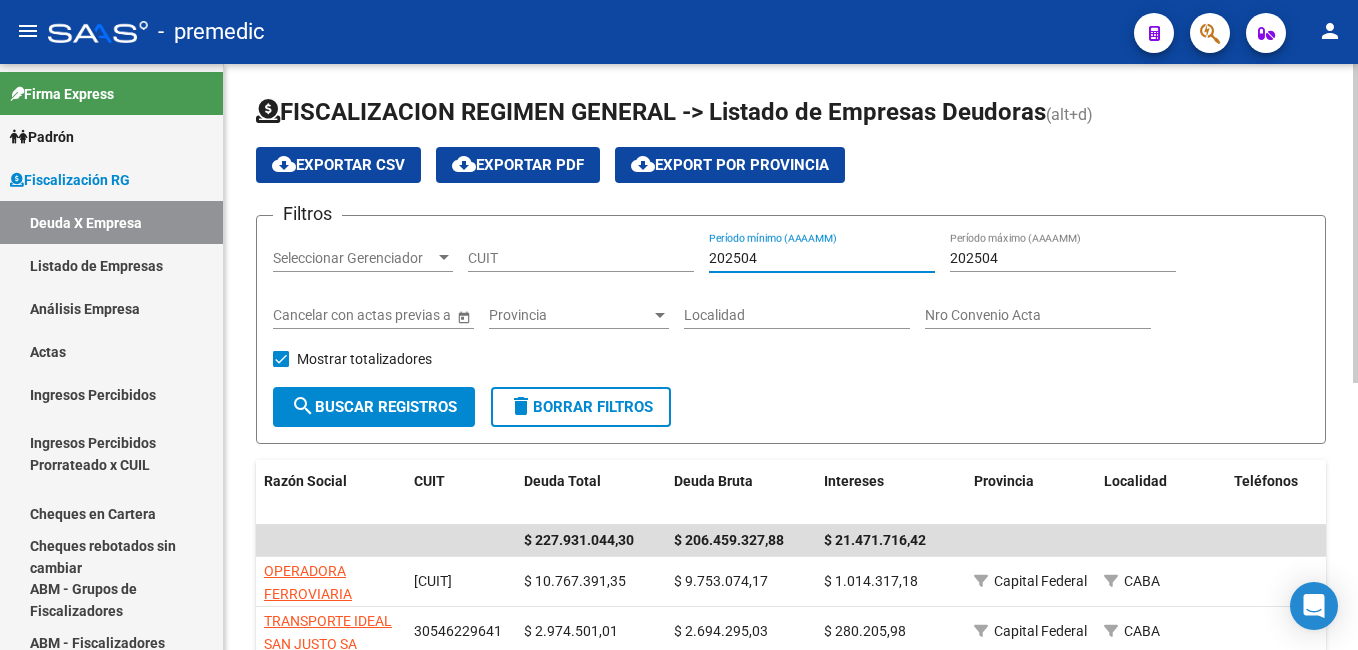 click on "202504" at bounding box center (822, 258) 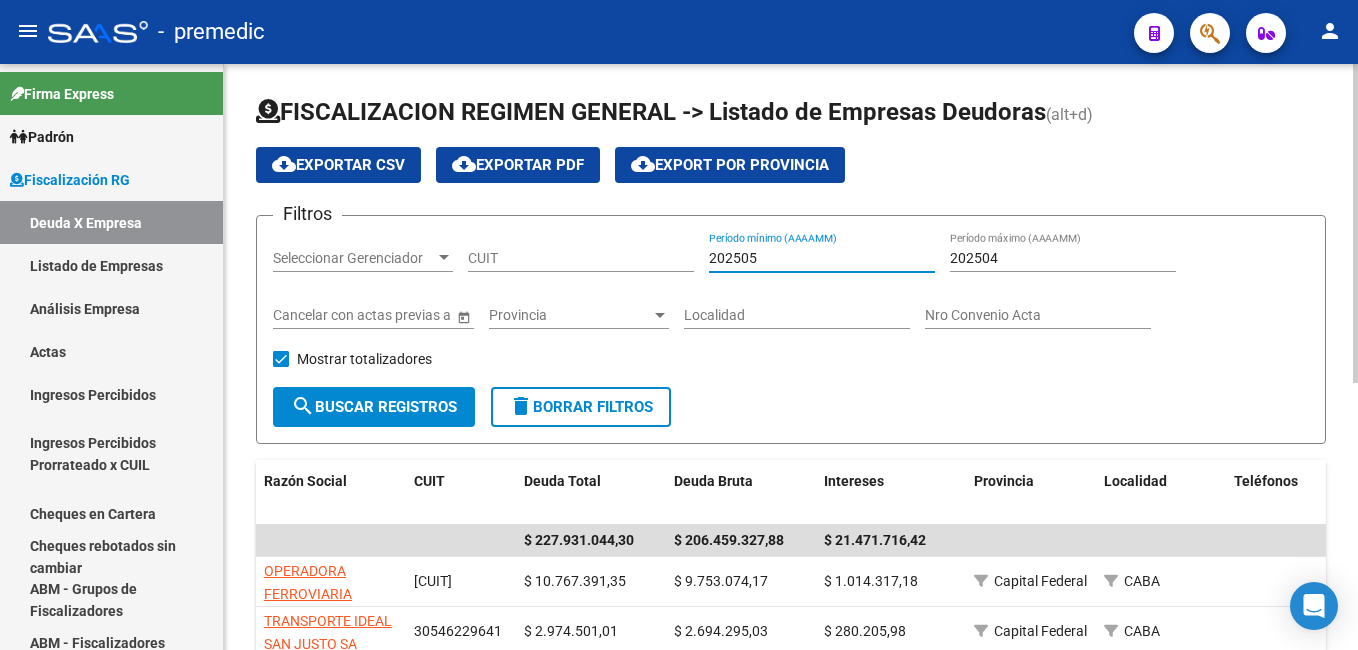 type on "202505" 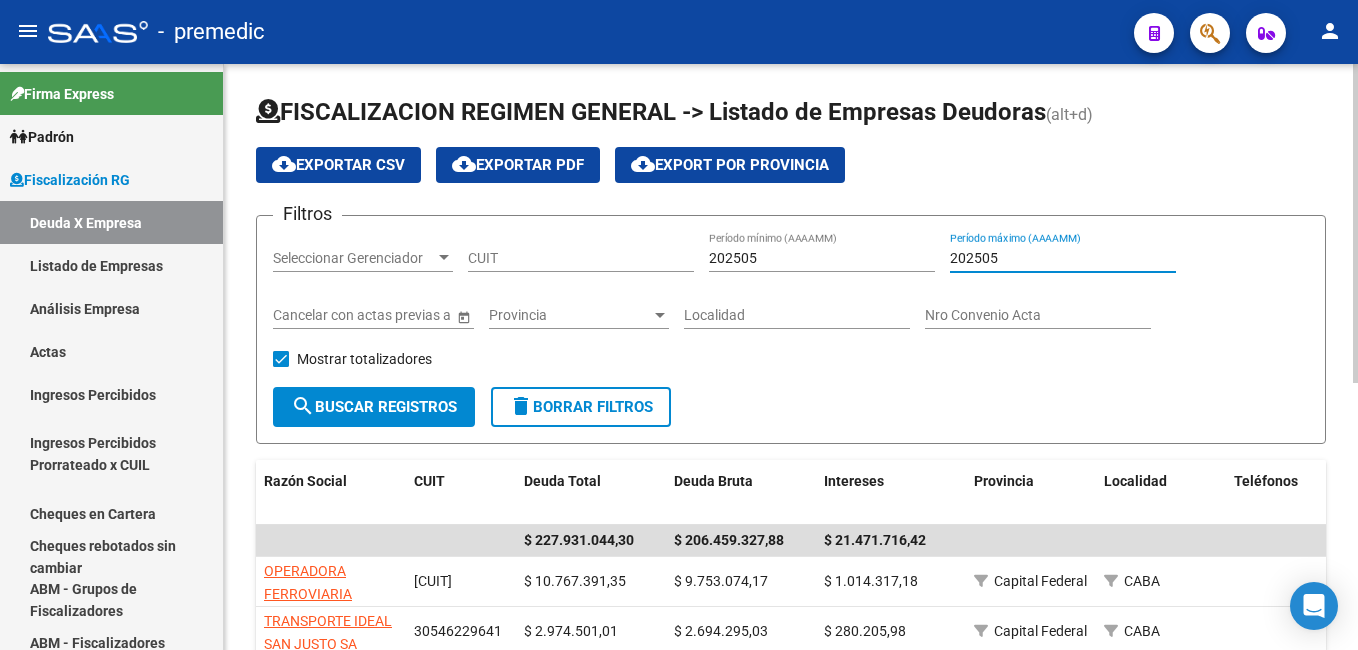 type on "202505" 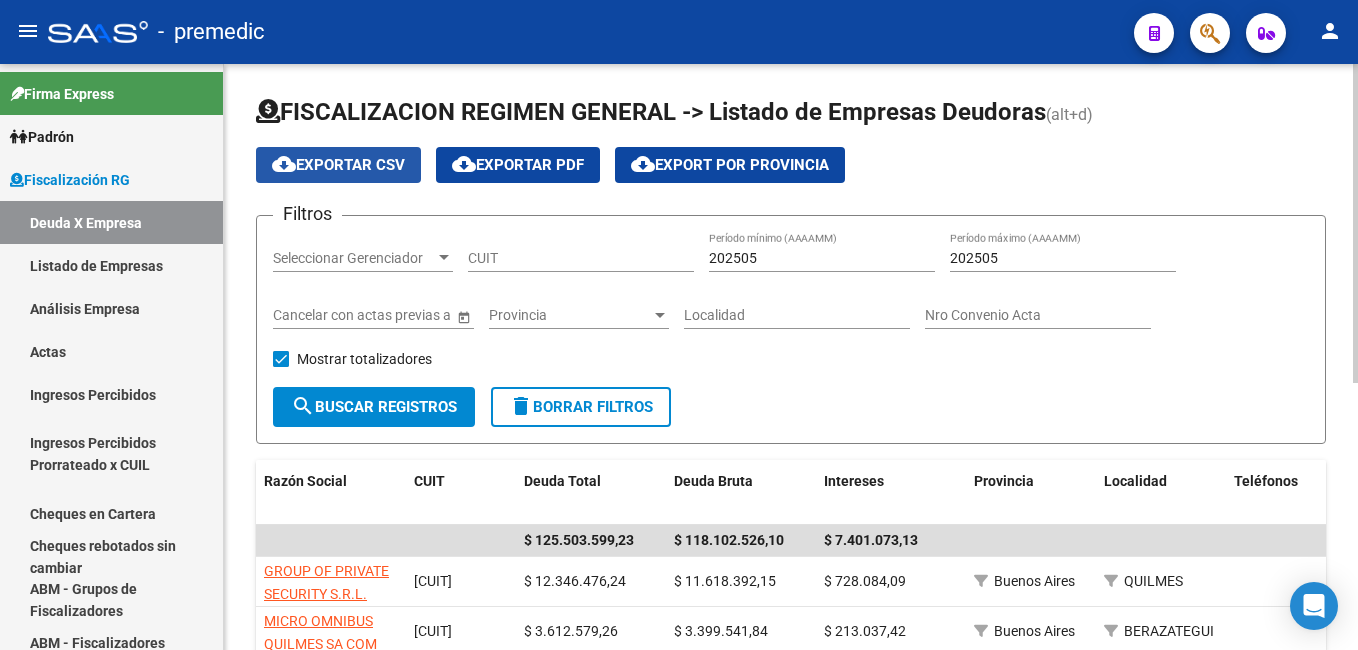 click on "cloud_download  Exportar CSV" 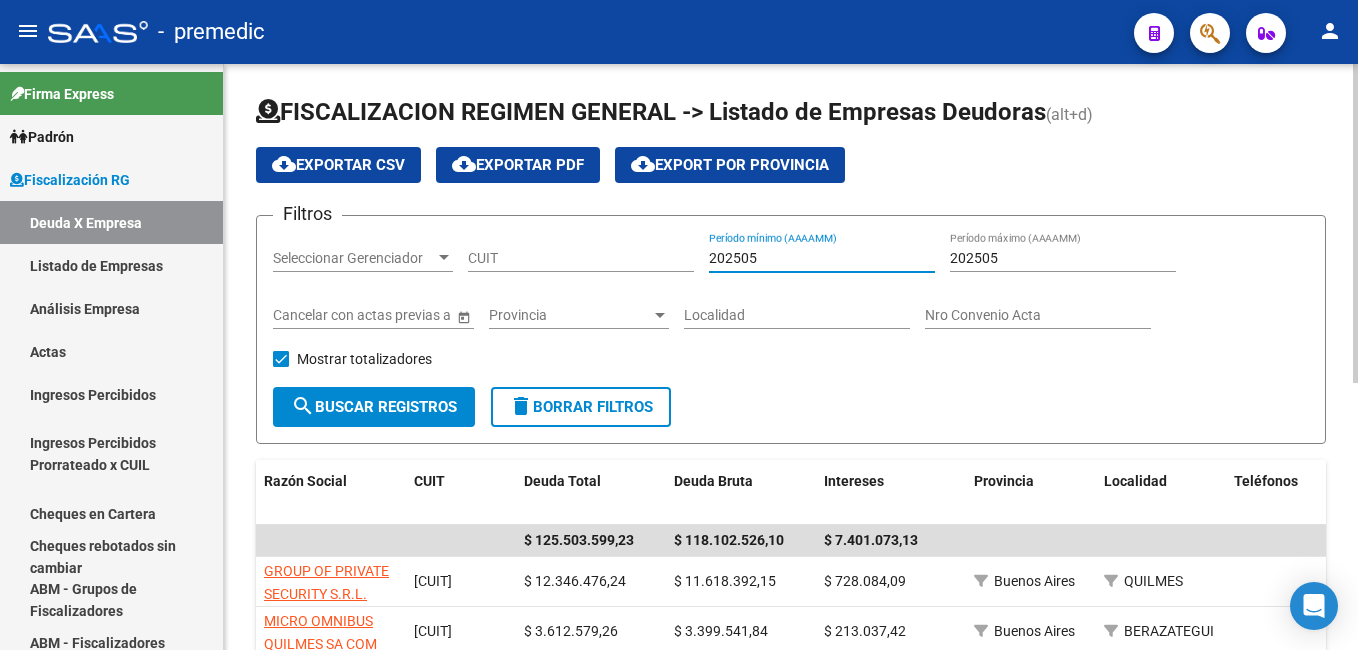 click on "202505" at bounding box center [822, 258] 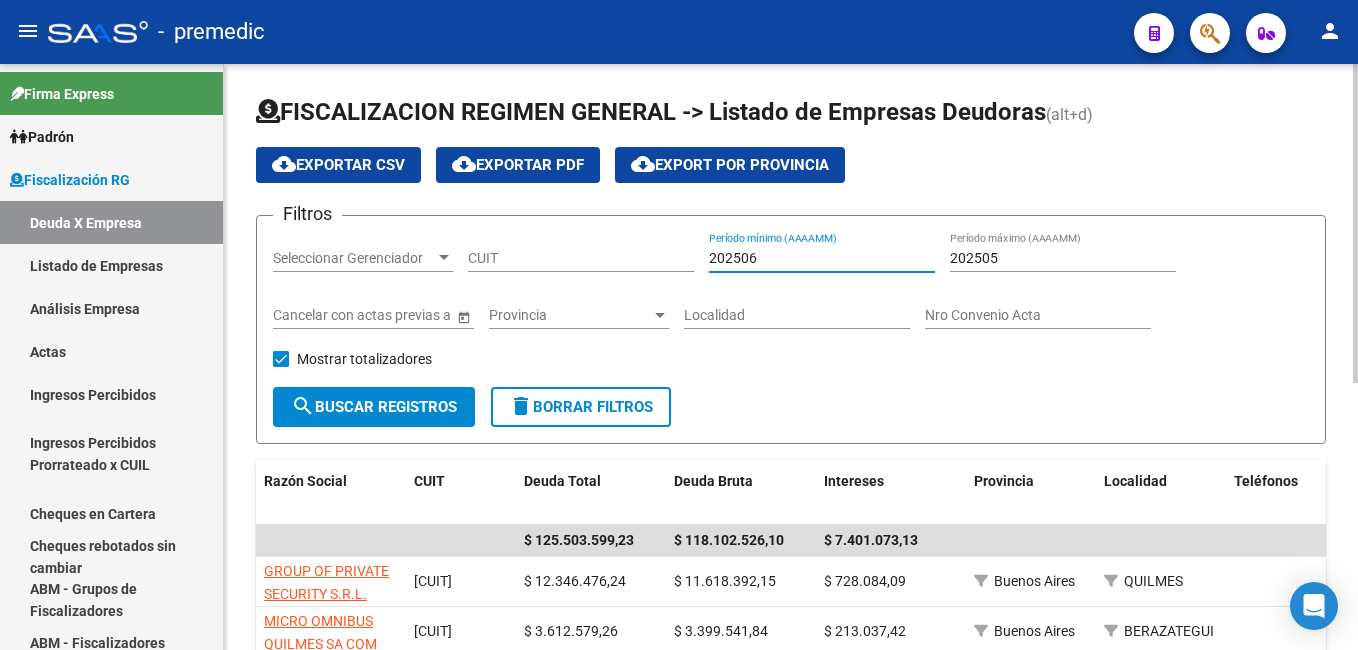 type on "202506" 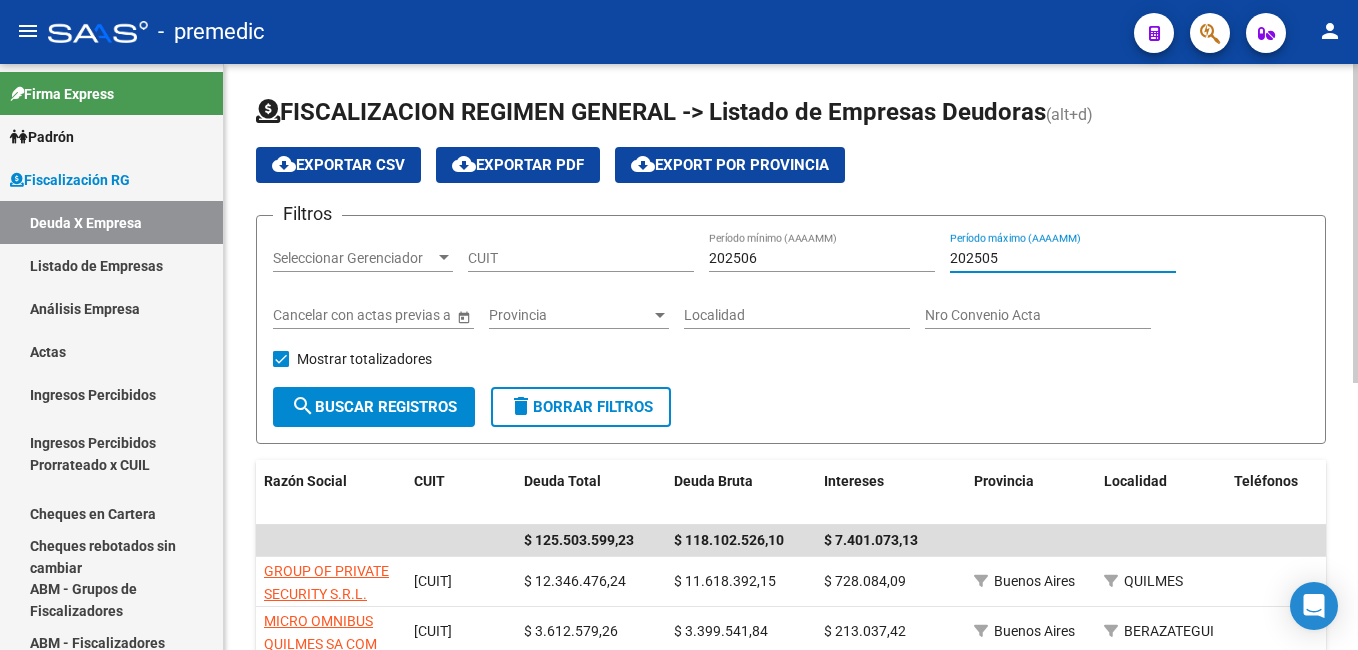 click on "202505" at bounding box center [1063, 258] 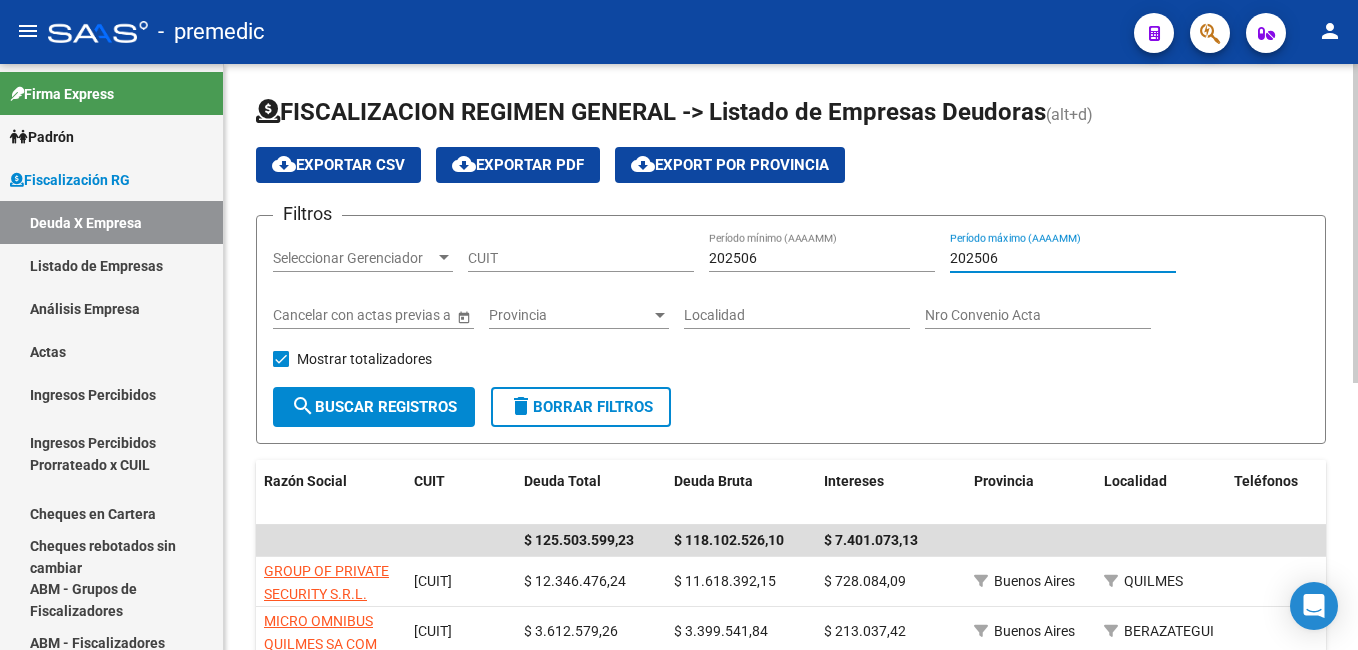 type on "202506" 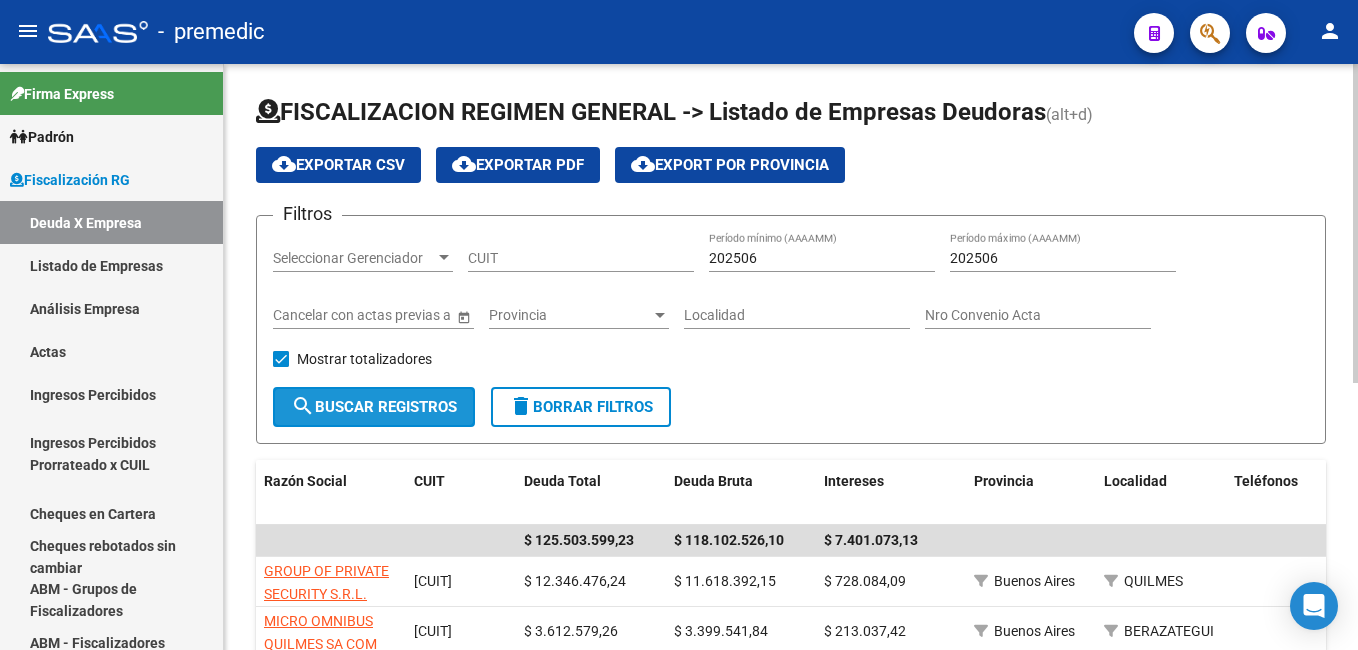 click on "search  Buscar Registros" 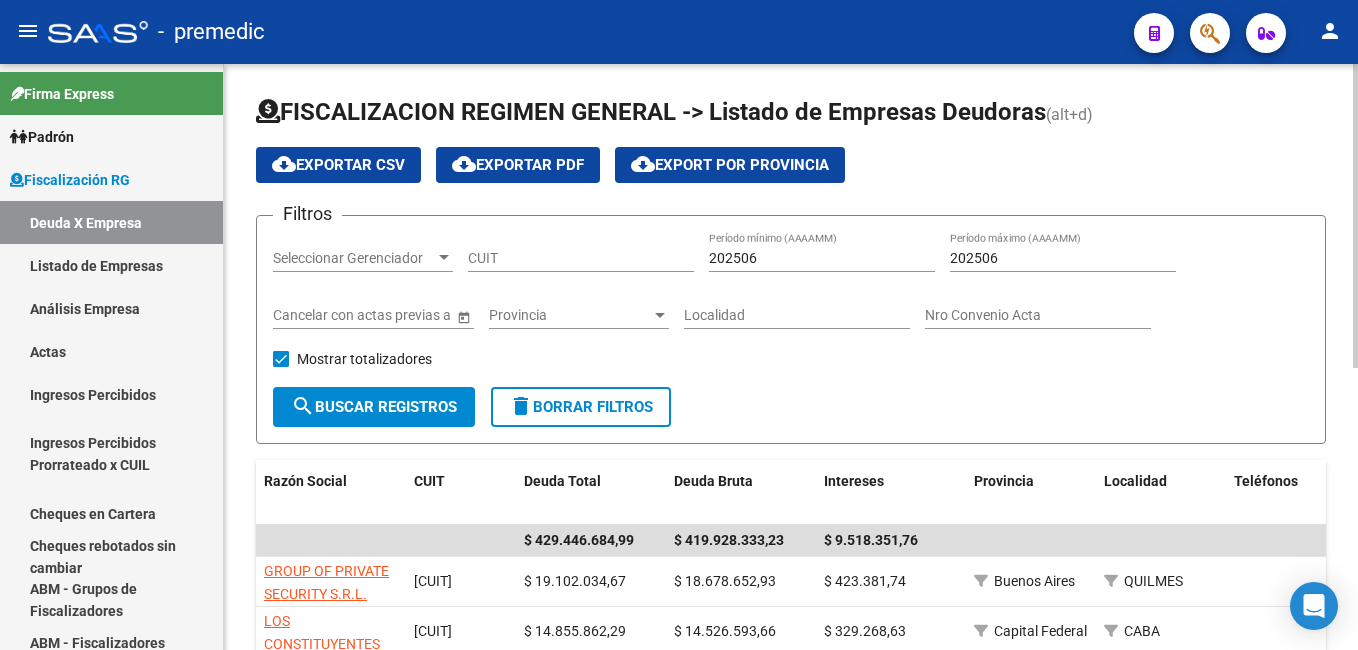 click on "cloud_download  Exportar CSV" 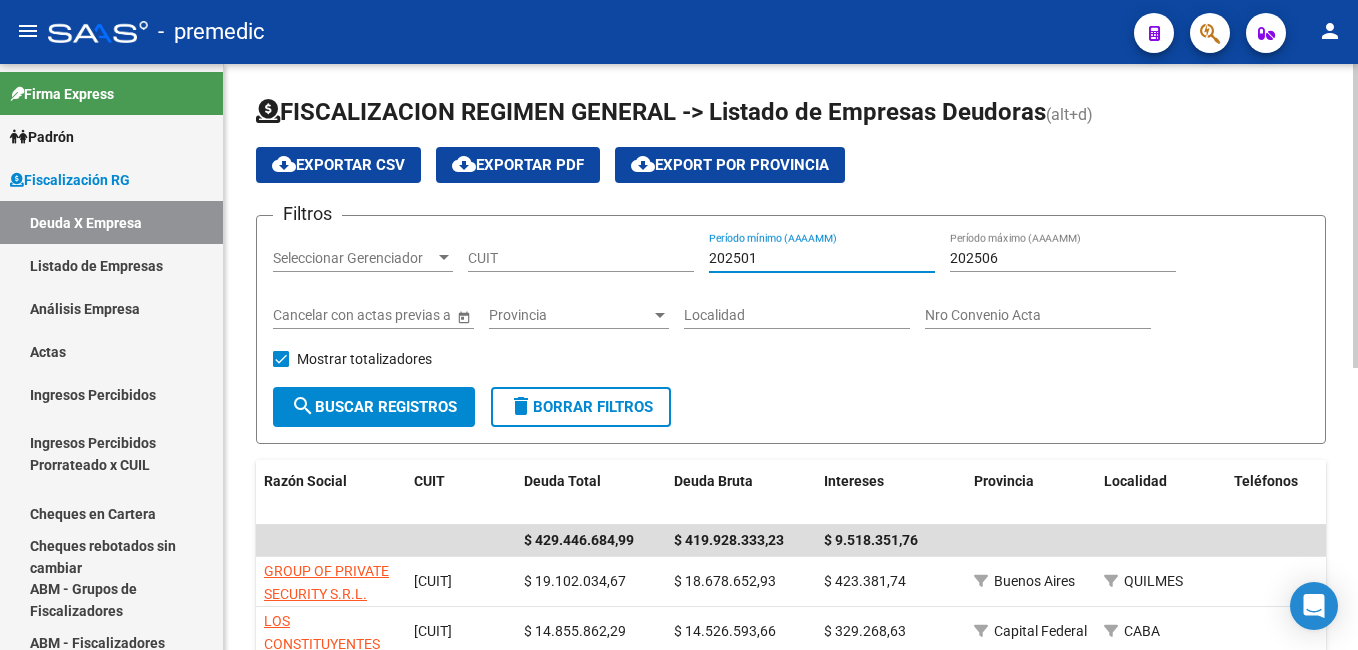 type on "202501" 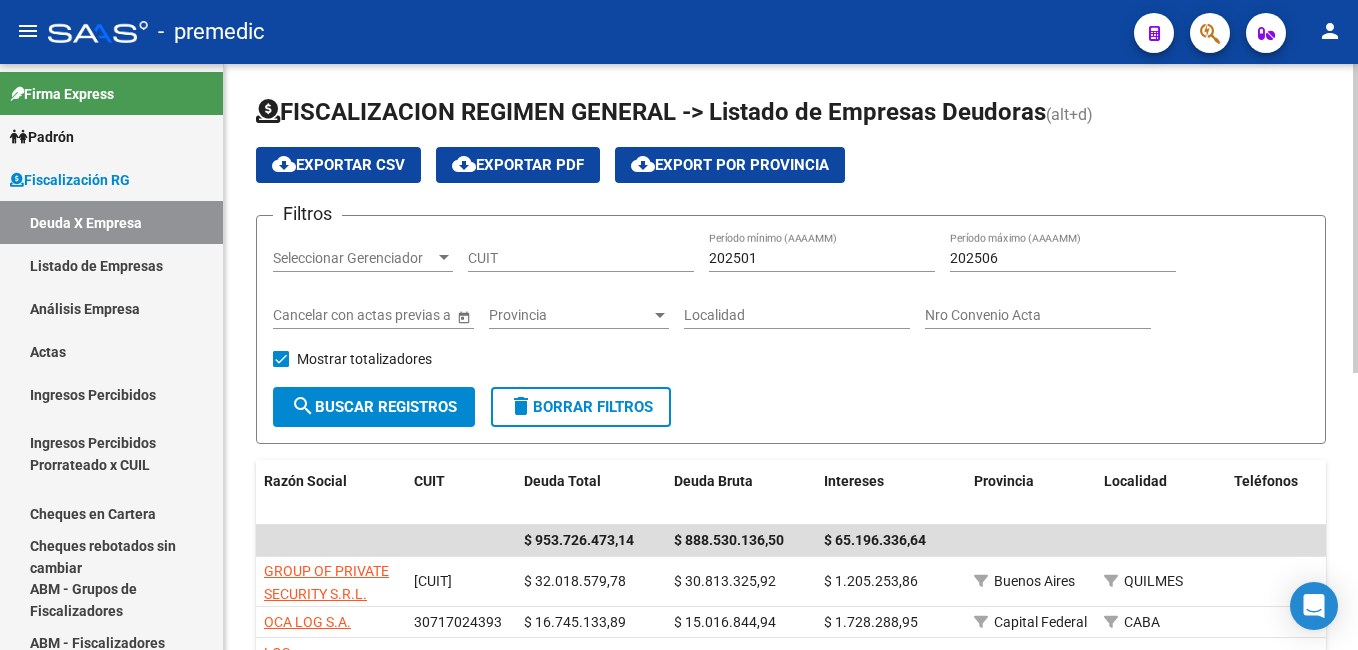 click on "cloud_download  Exportar CSV" 